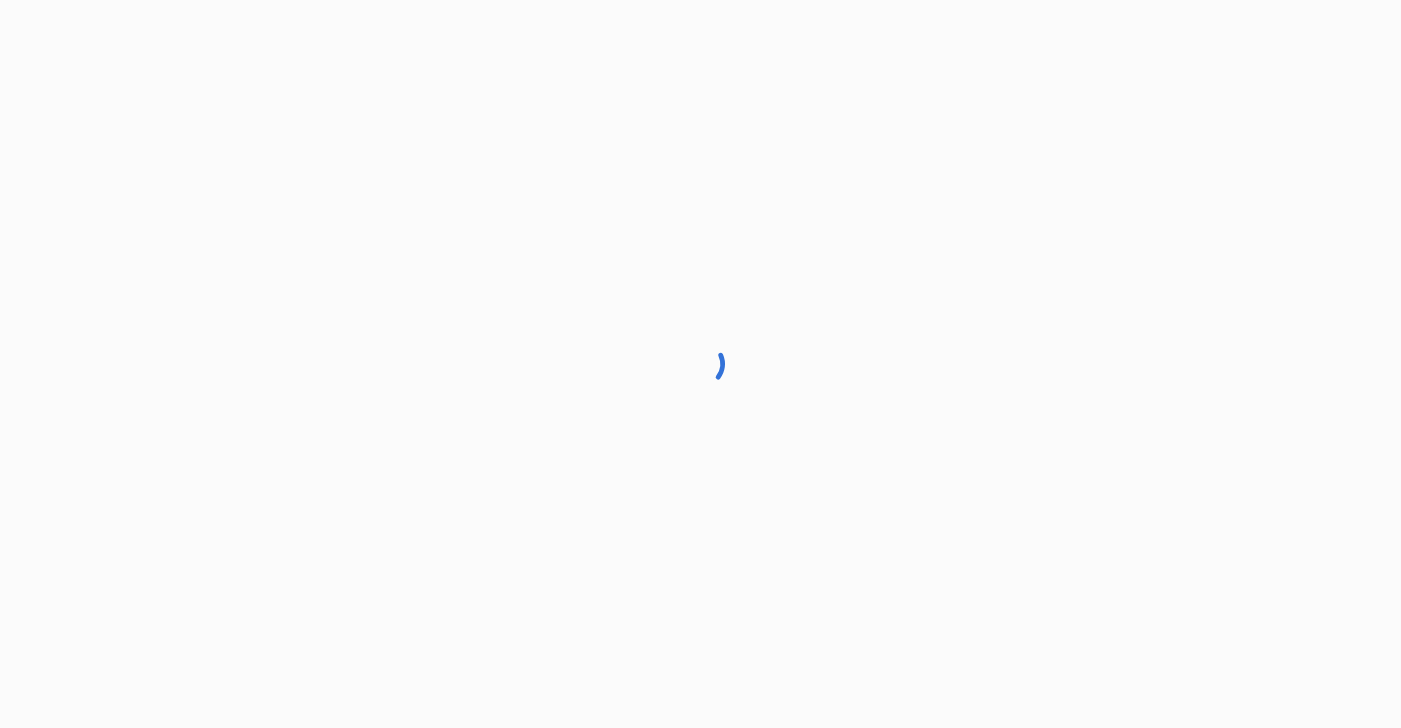 scroll, scrollTop: 0, scrollLeft: 0, axis: both 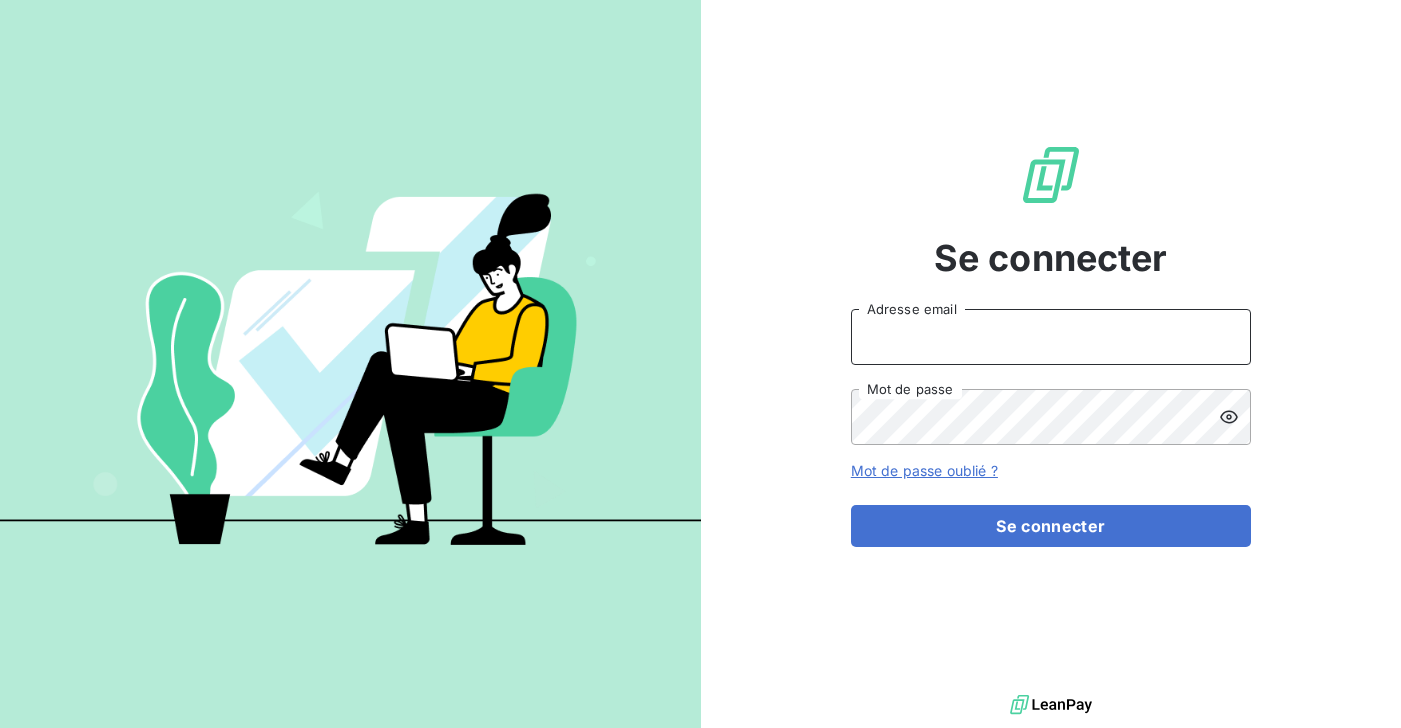 click on "Adresse email" at bounding box center [1051, 337] 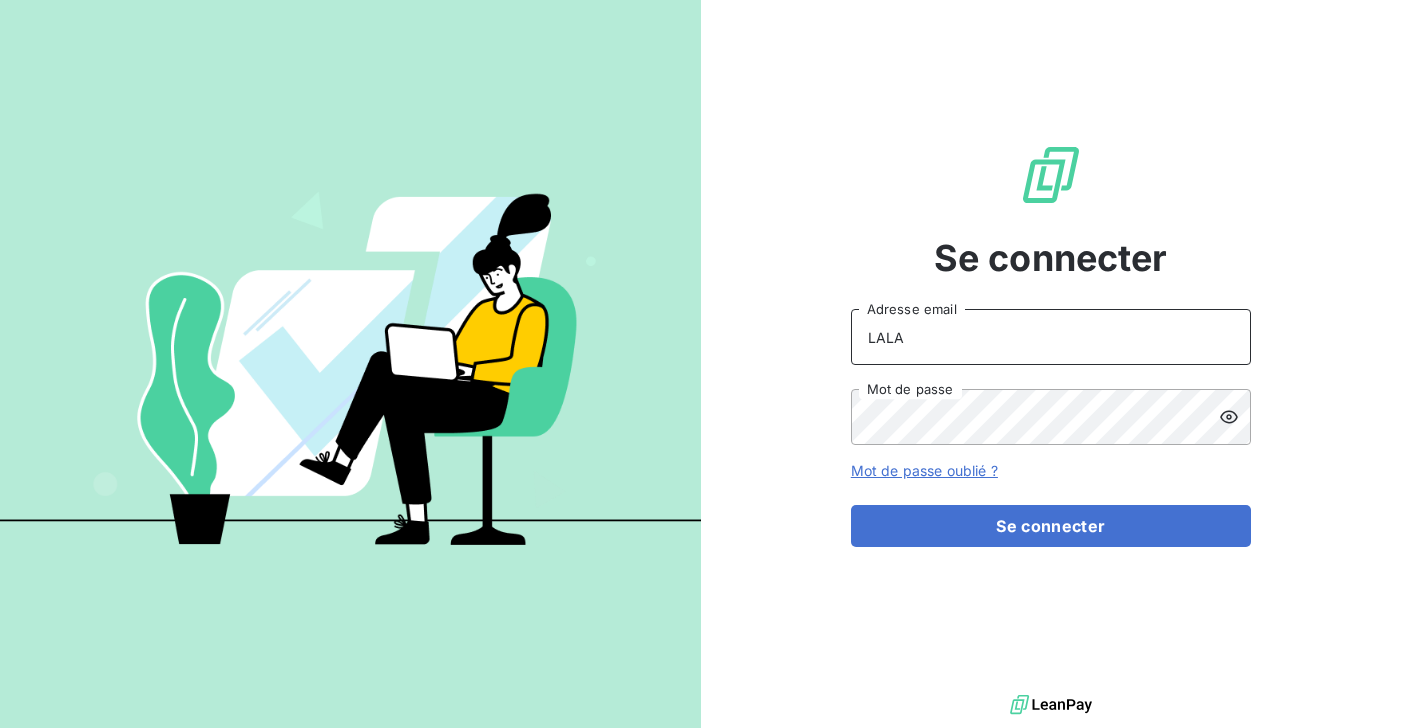 click on "LALA" at bounding box center (1051, 337) 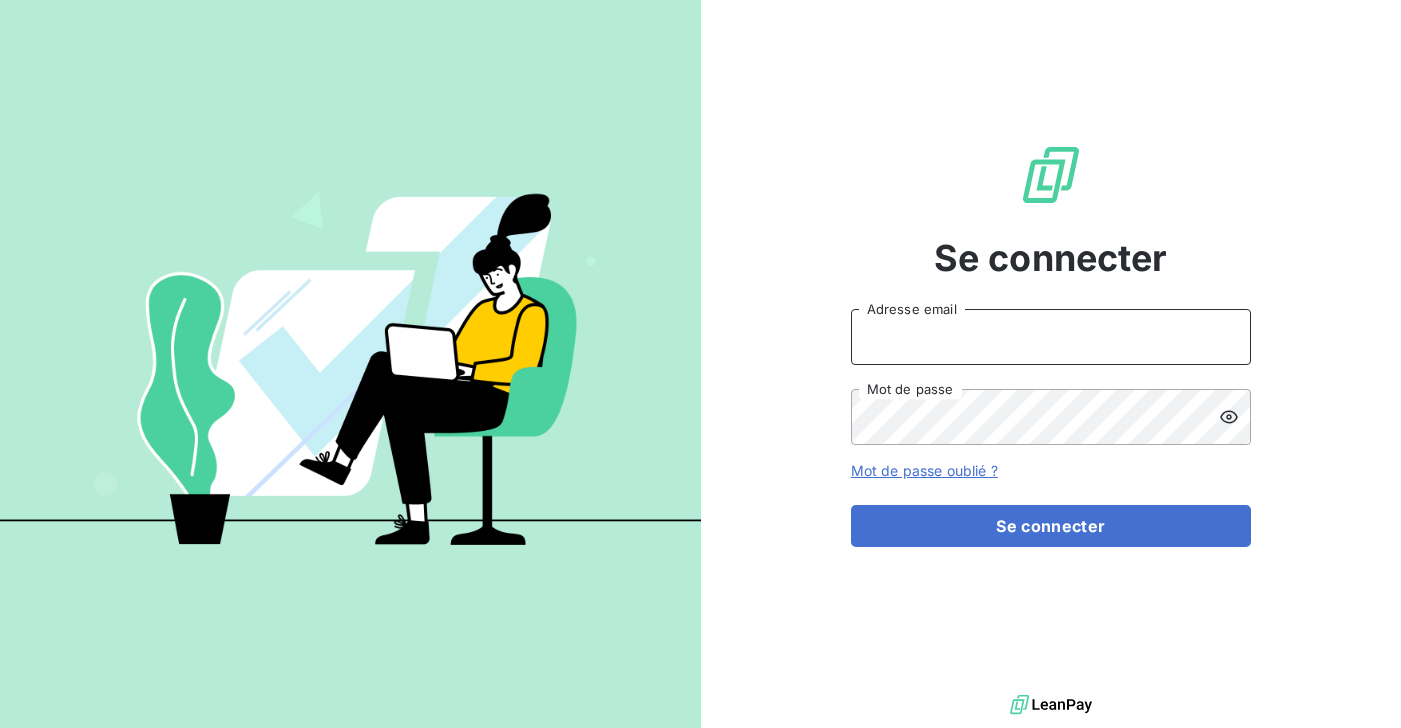 type on "[EMAIL]" 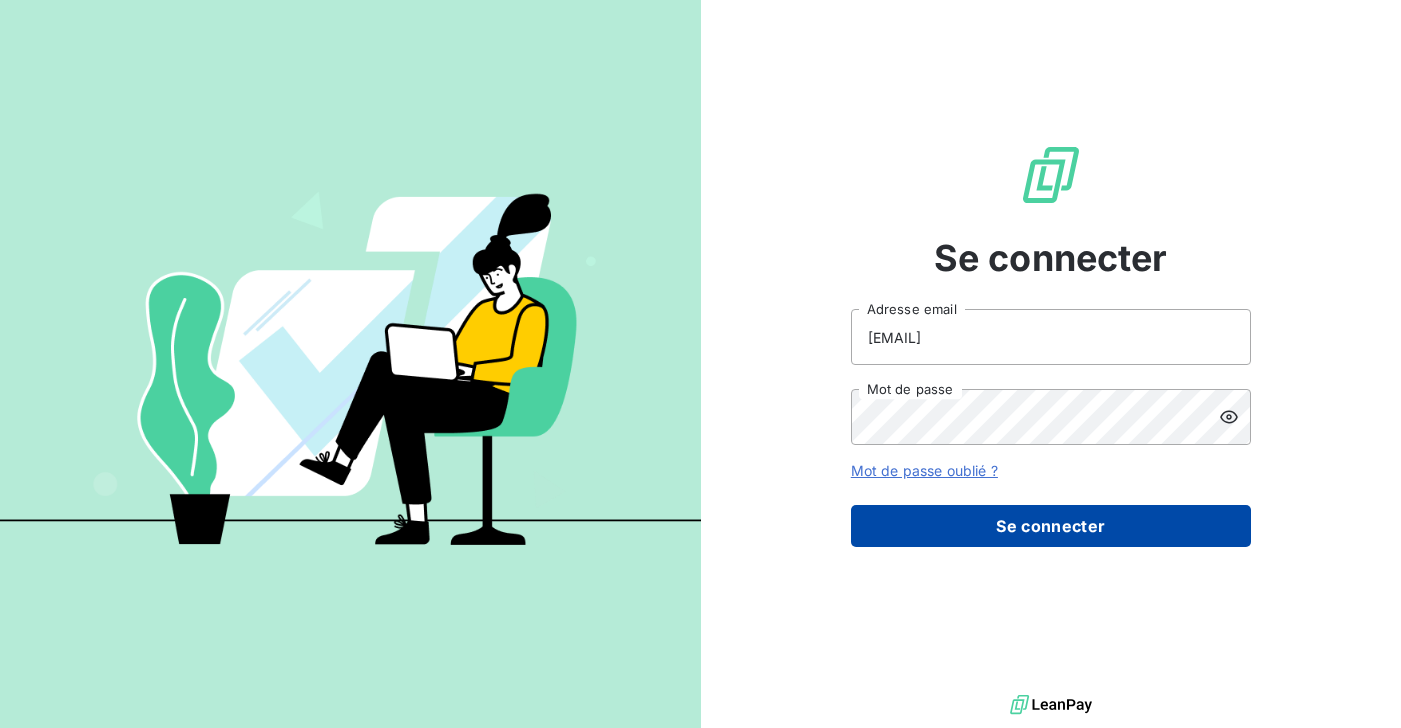 click on "Se connecter" at bounding box center (1051, 526) 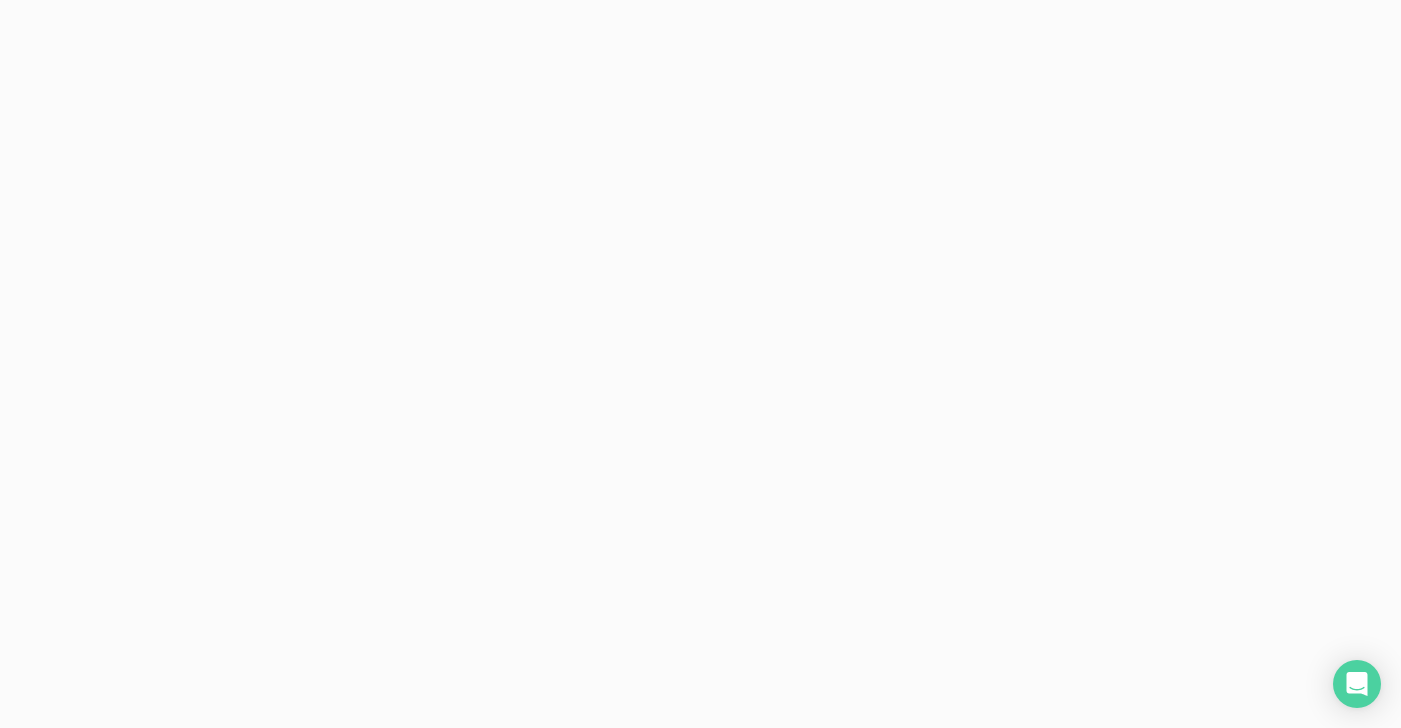 scroll, scrollTop: 0, scrollLeft: 0, axis: both 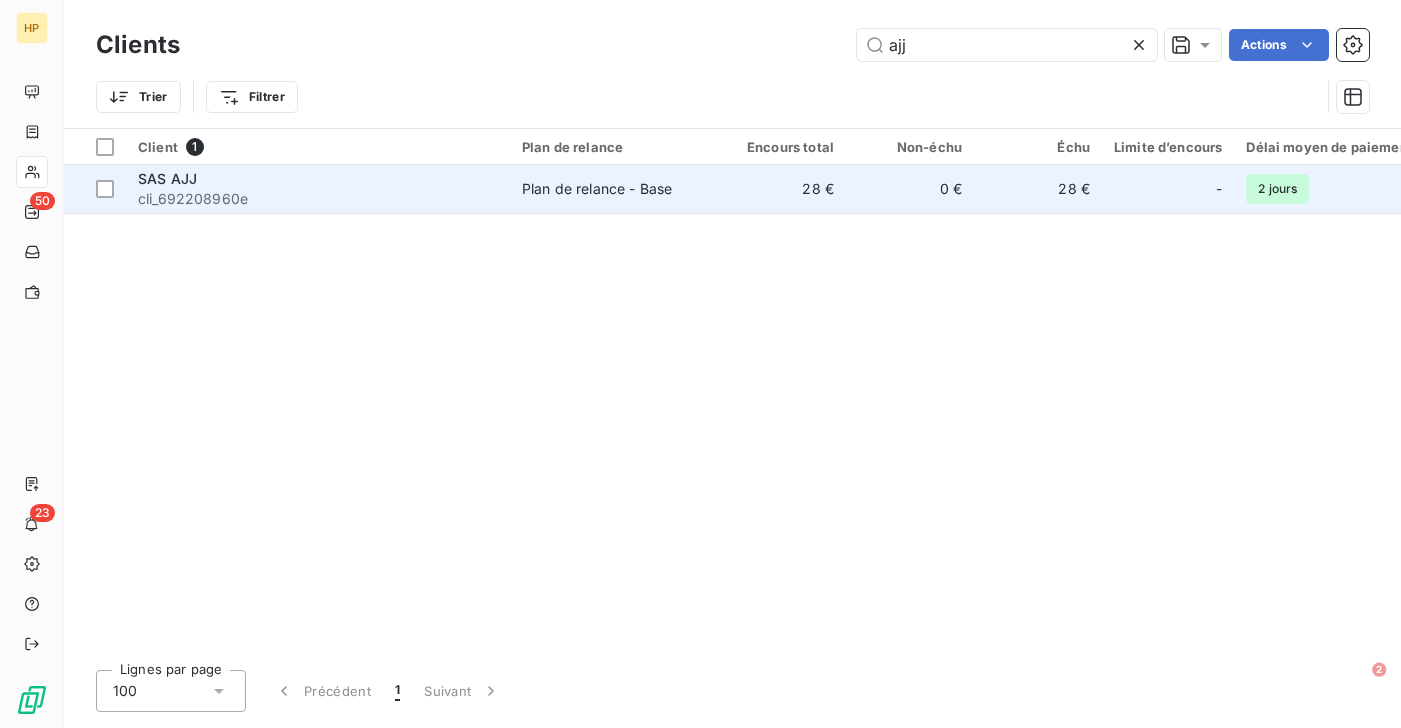 type on "ajj" 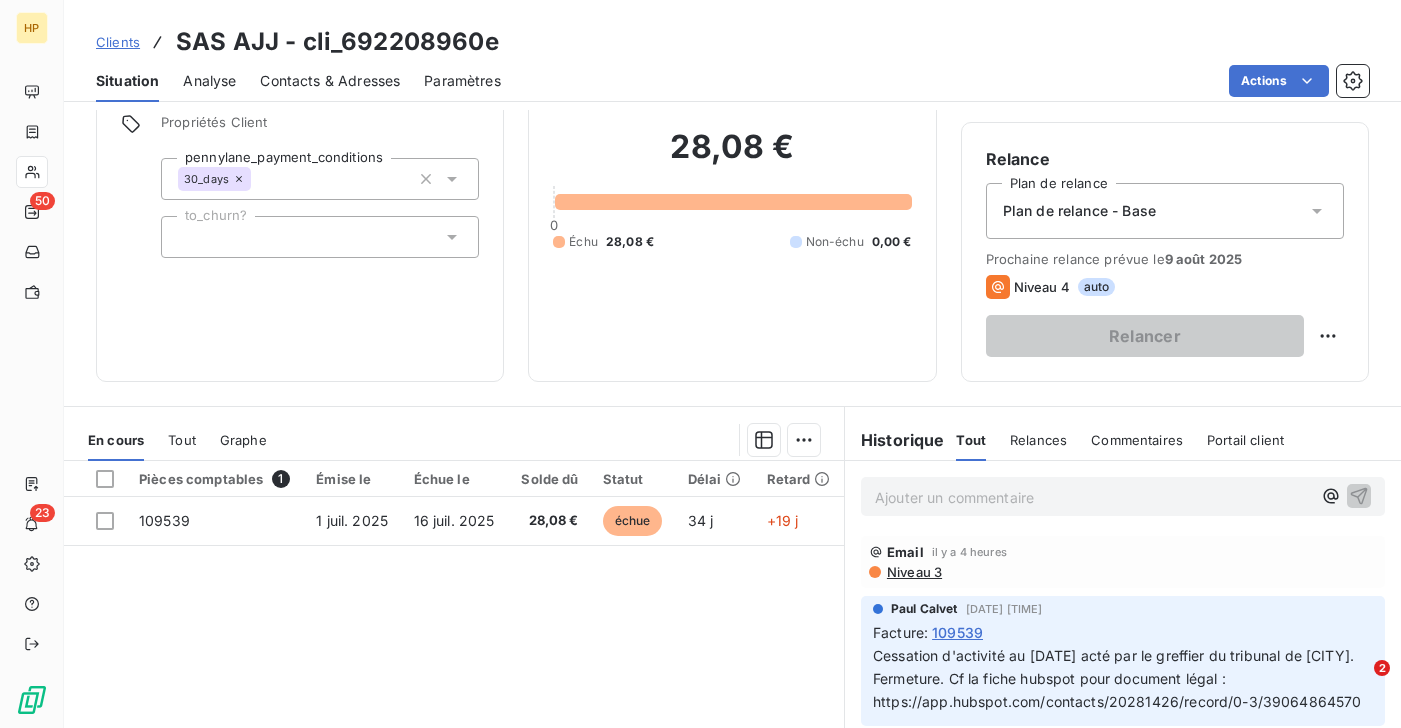 scroll, scrollTop: 189, scrollLeft: 0, axis: vertical 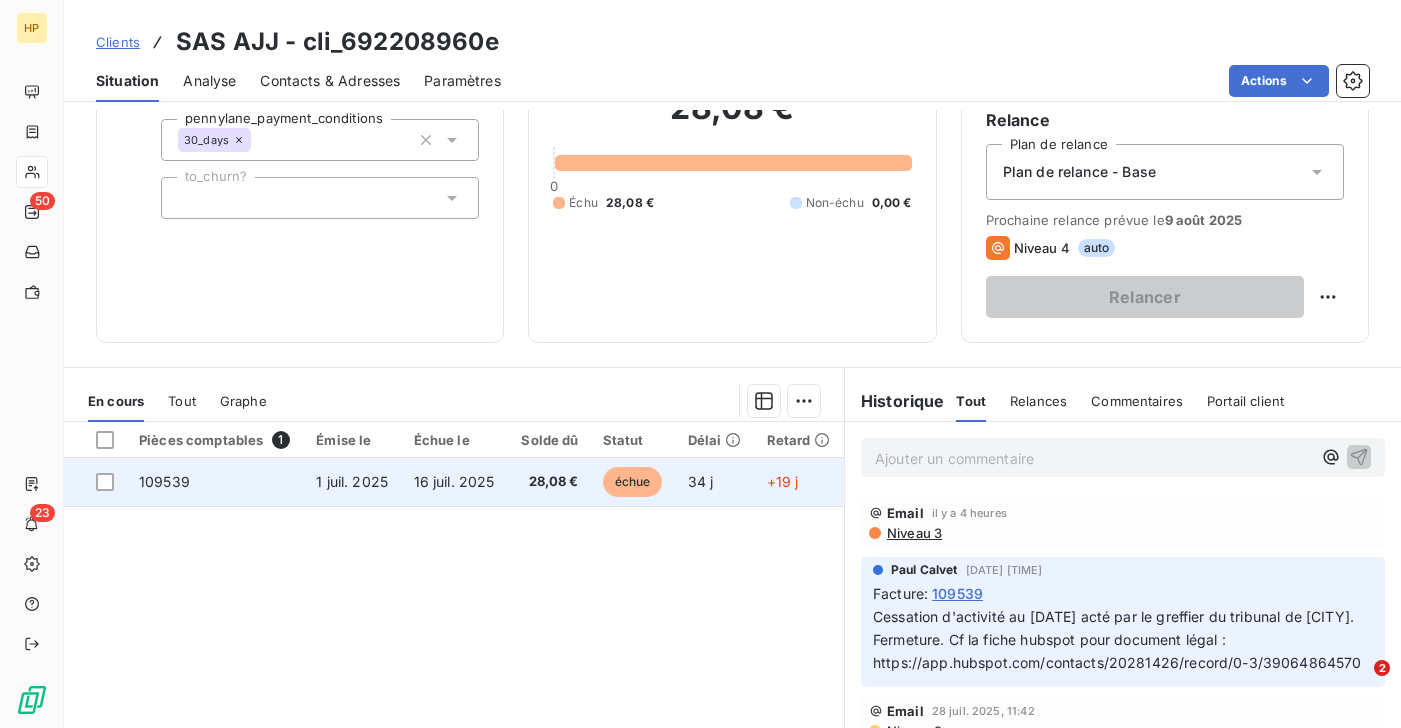 click on "16 juil. 2025" at bounding box center [455, 482] 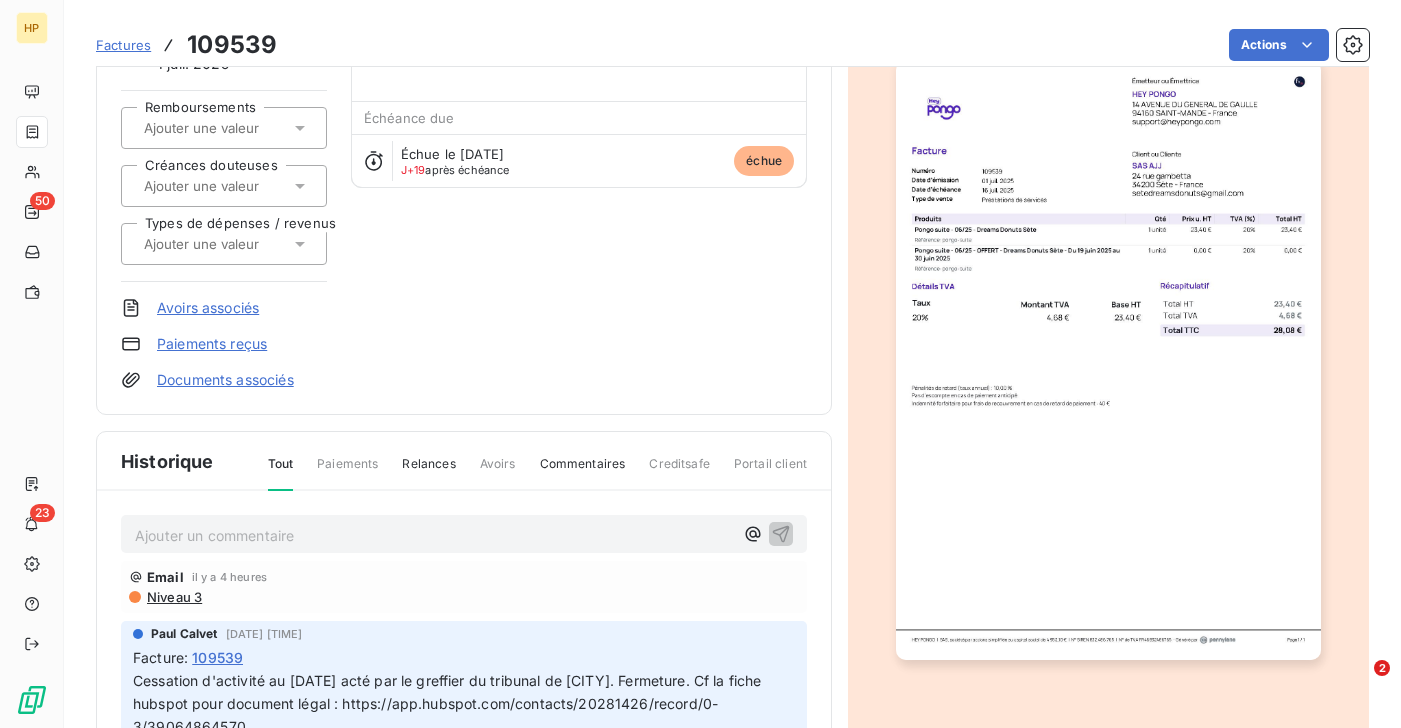 scroll, scrollTop: 0, scrollLeft: 0, axis: both 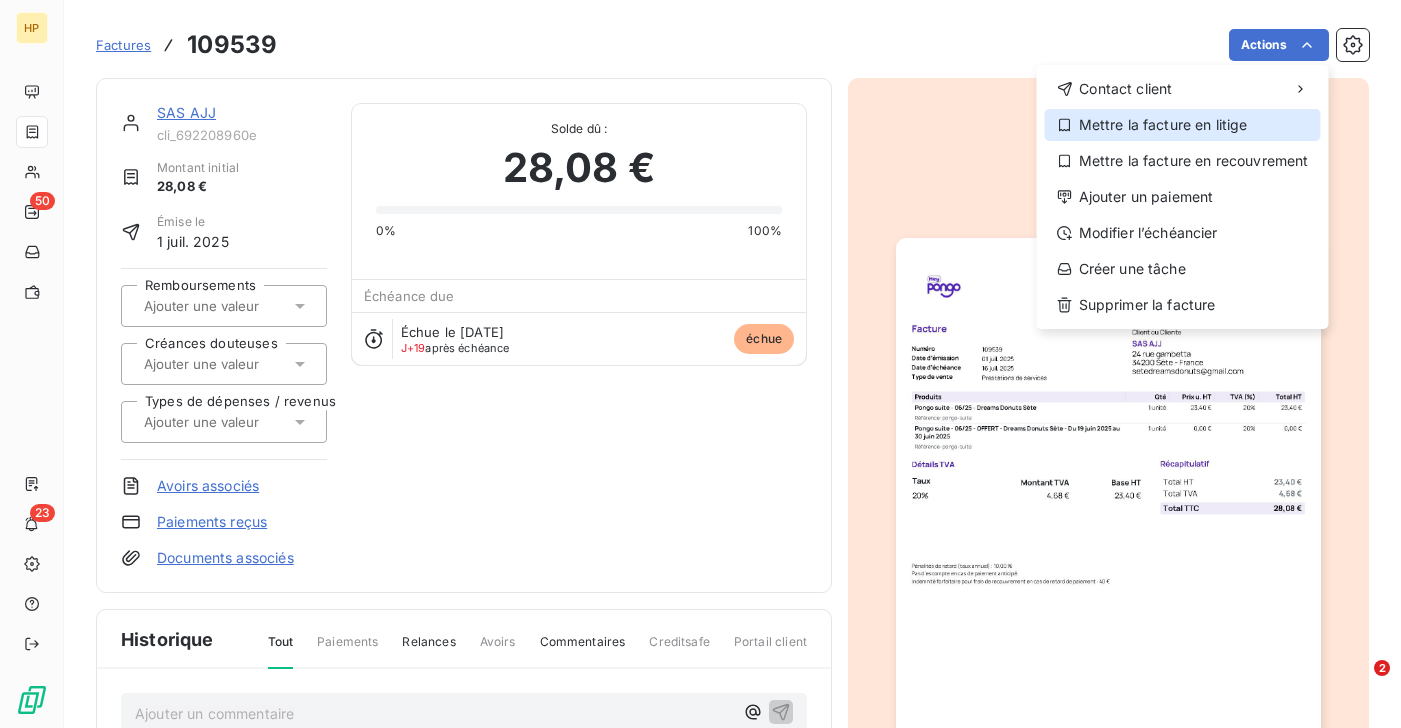 click on "Mettre la facture en litige" at bounding box center [1183, 125] 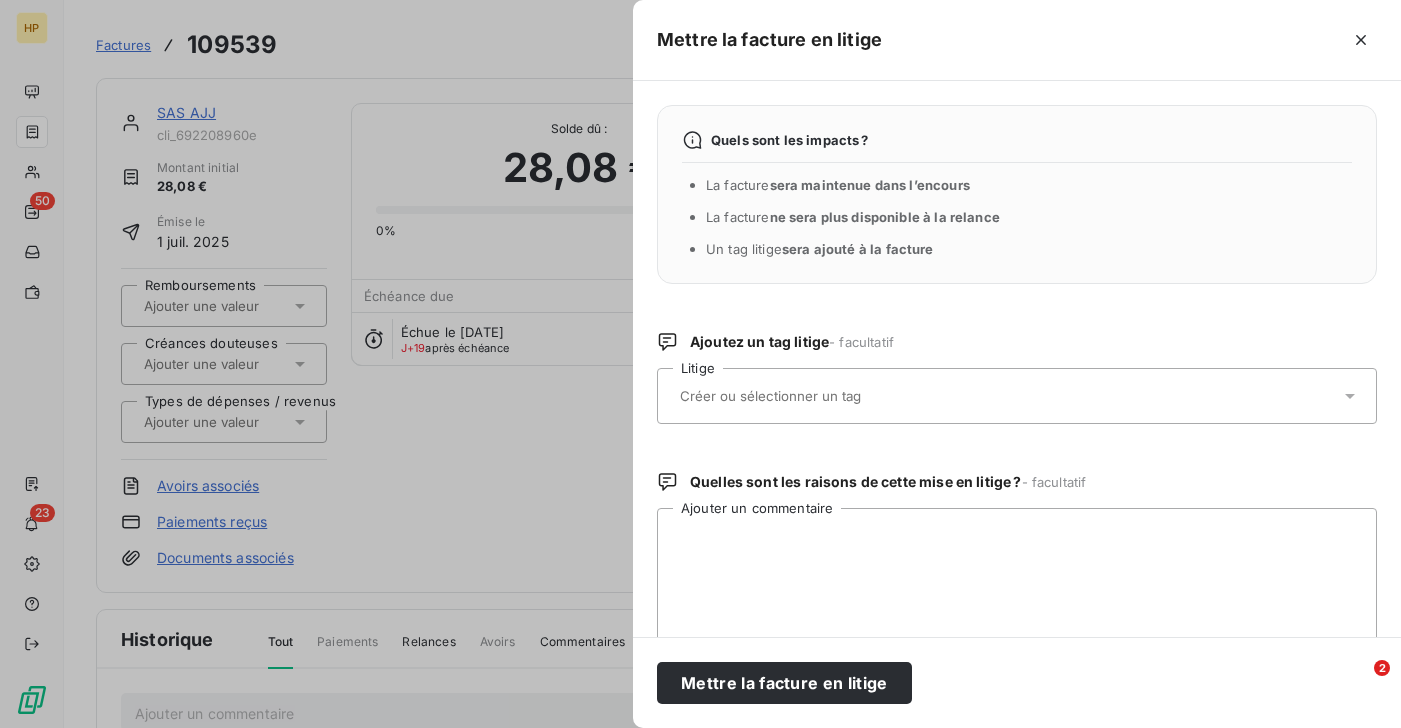 click at bounding box center [1007, 396] 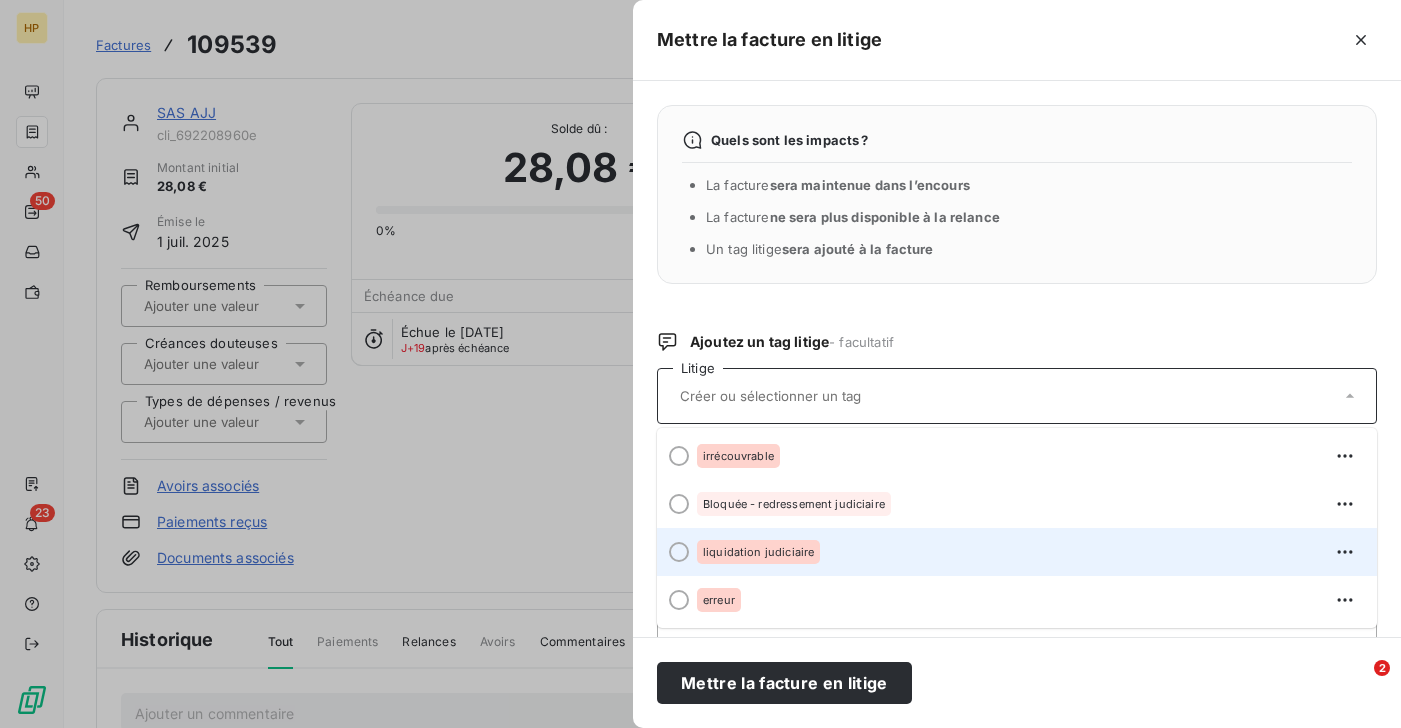 click on "liquidation judiciaire" at bounding box center (758, 552) 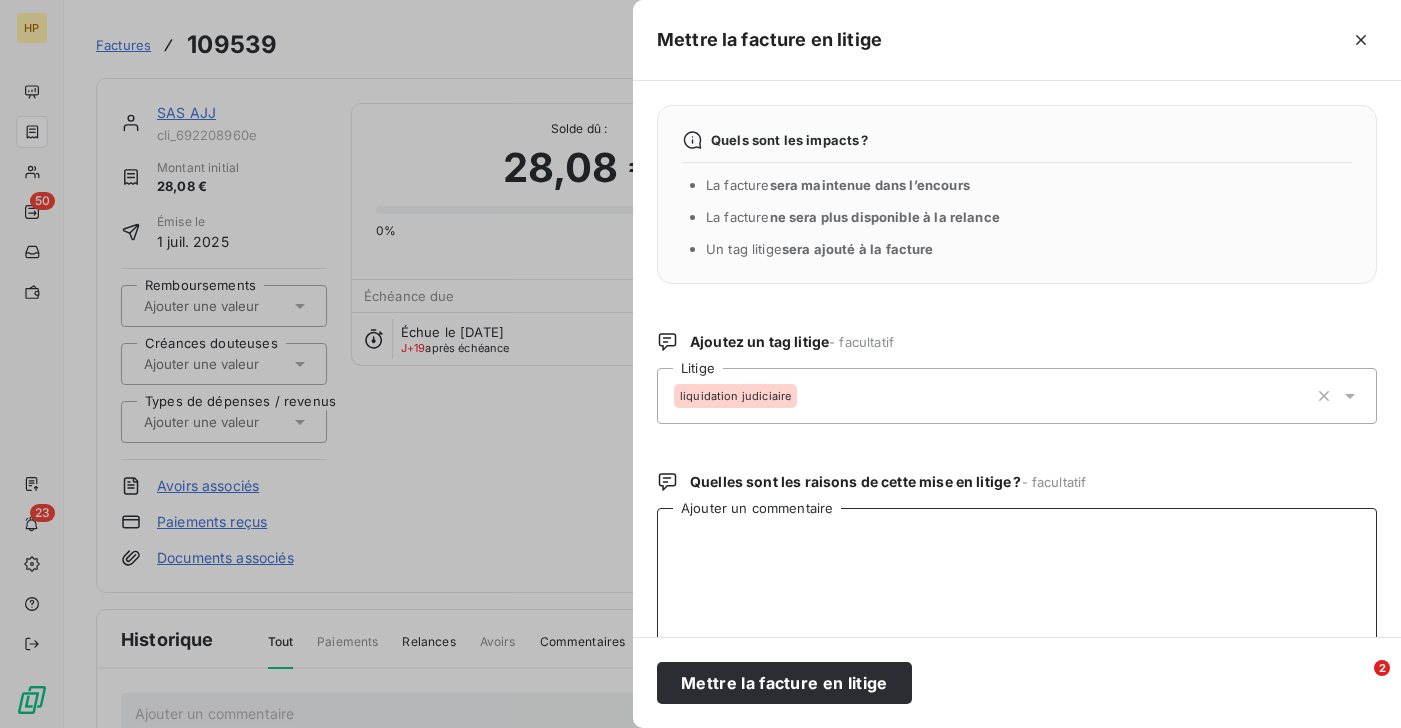 click on "Ajouter un commentaire" at bounding box center [1017, 612] 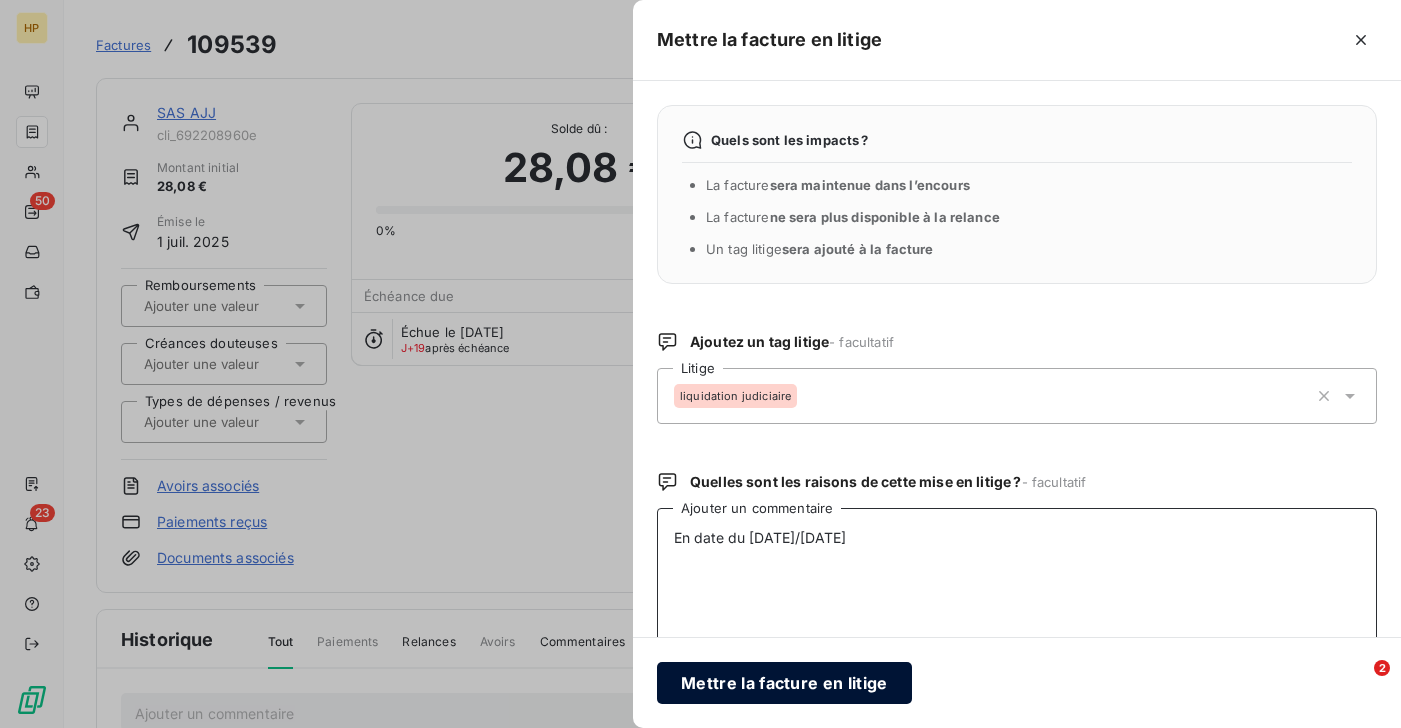 type on "En date du 07/07/25" 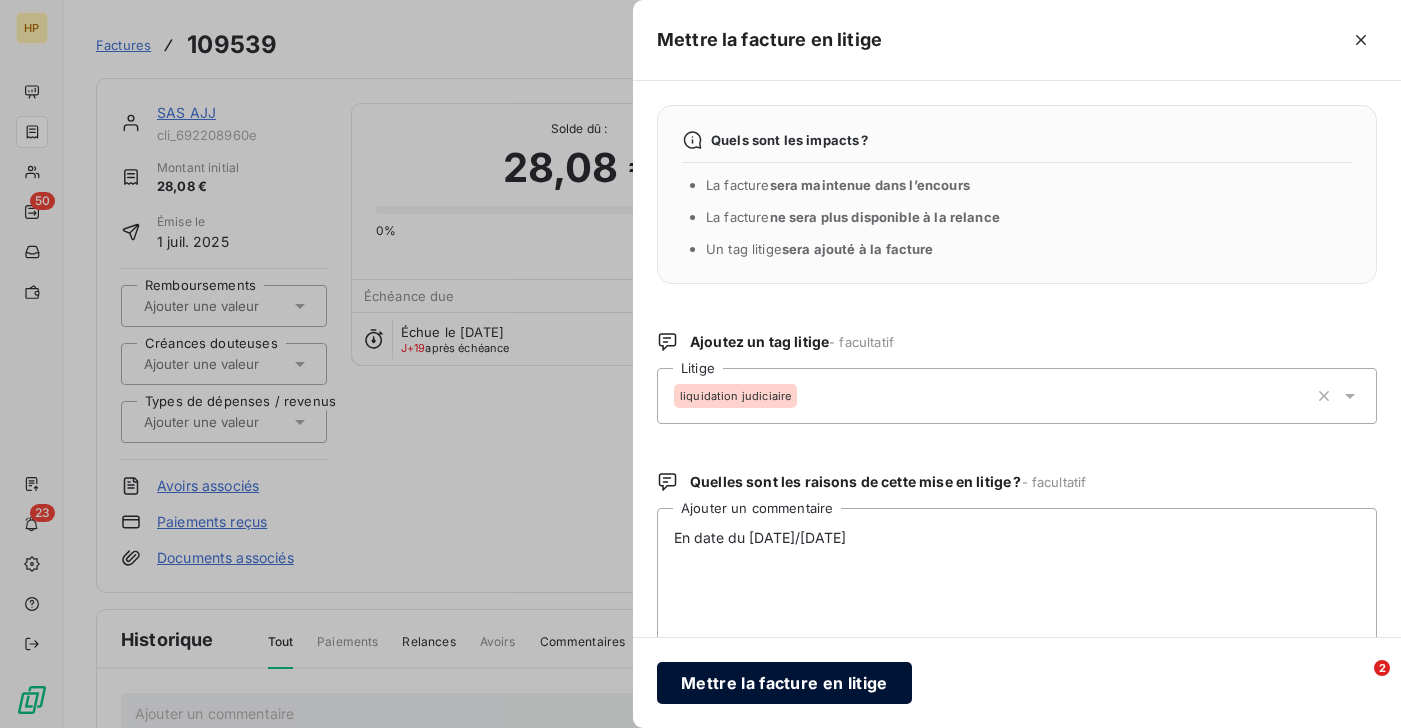 click on "Mettre la facture en litige" at bounding box center [784, 683] 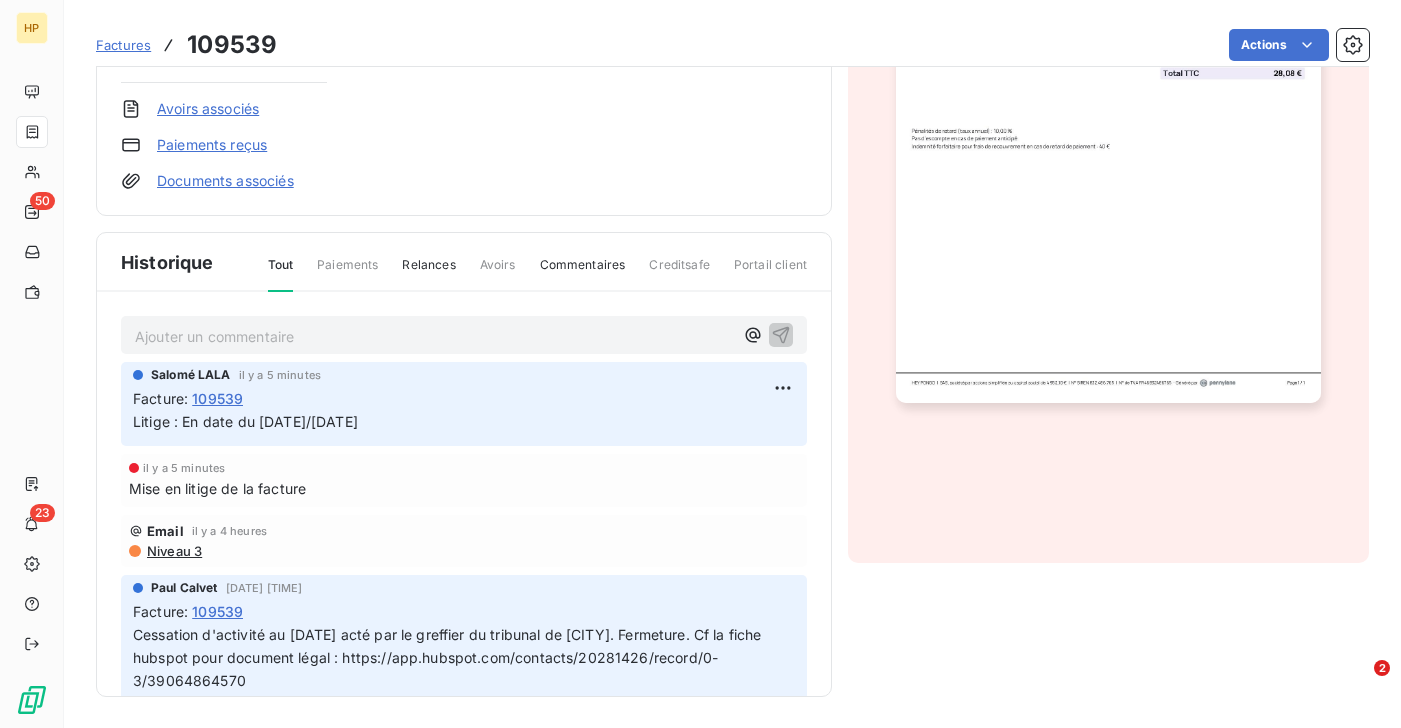 scroll, scrollTop: 0, scrollLeft: 0, axis: both 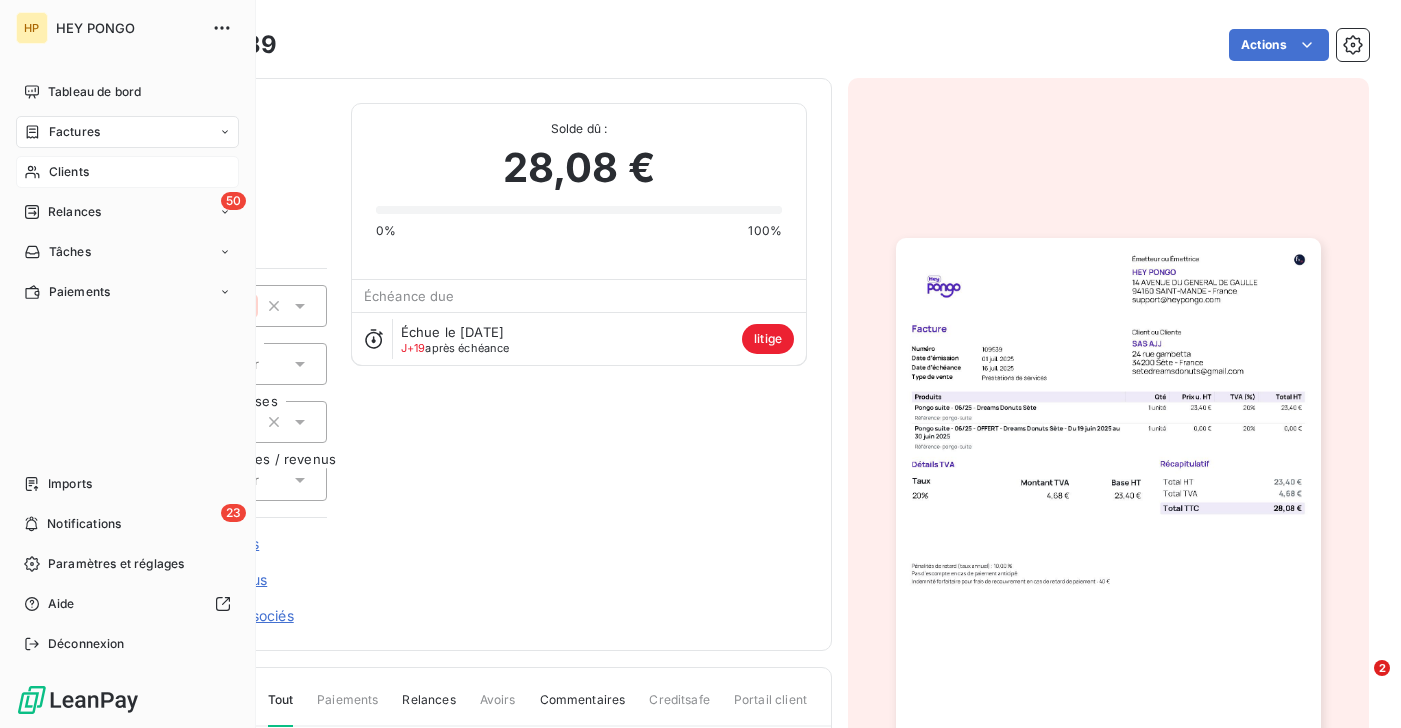 click on "Clients" at bounding box center [69, 172] 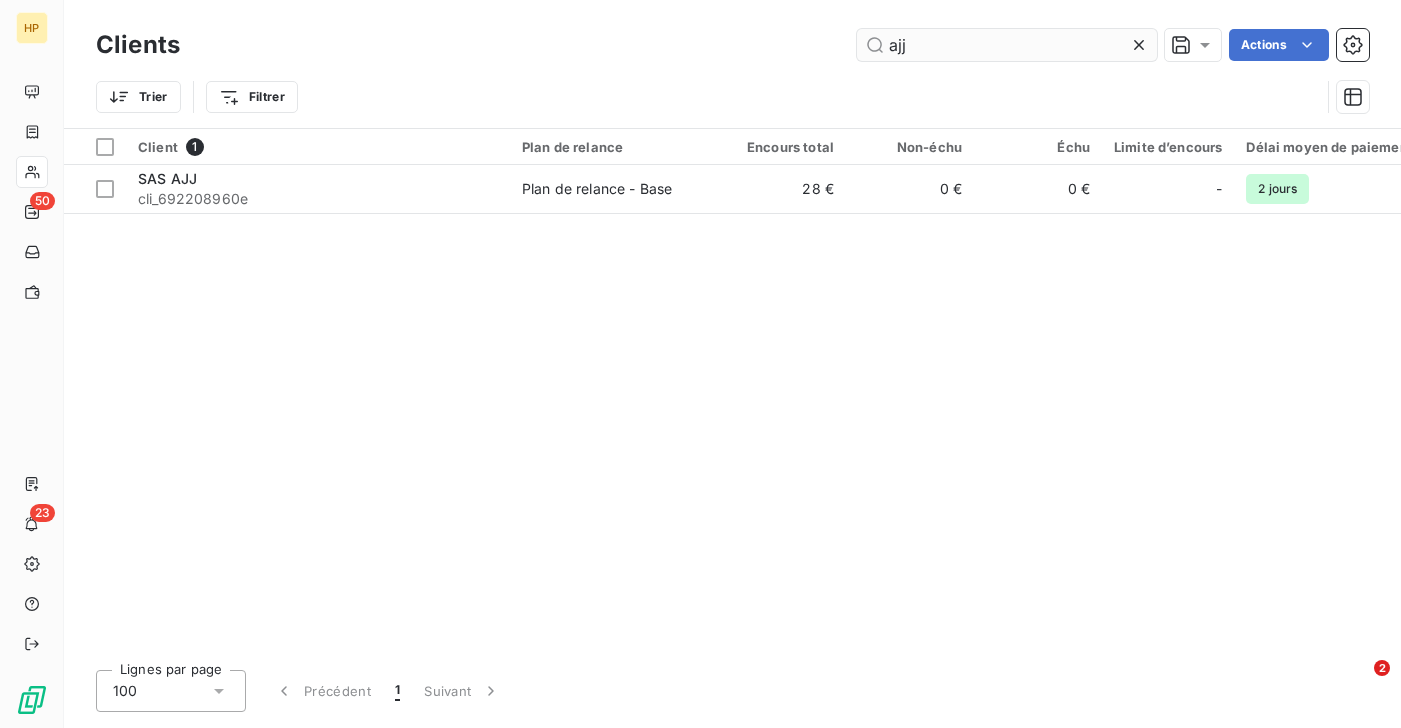 drag, startPoint x: 923, startPoint y: 51, endPoint x: 886, endPoint y: 46, distance: 37.336308 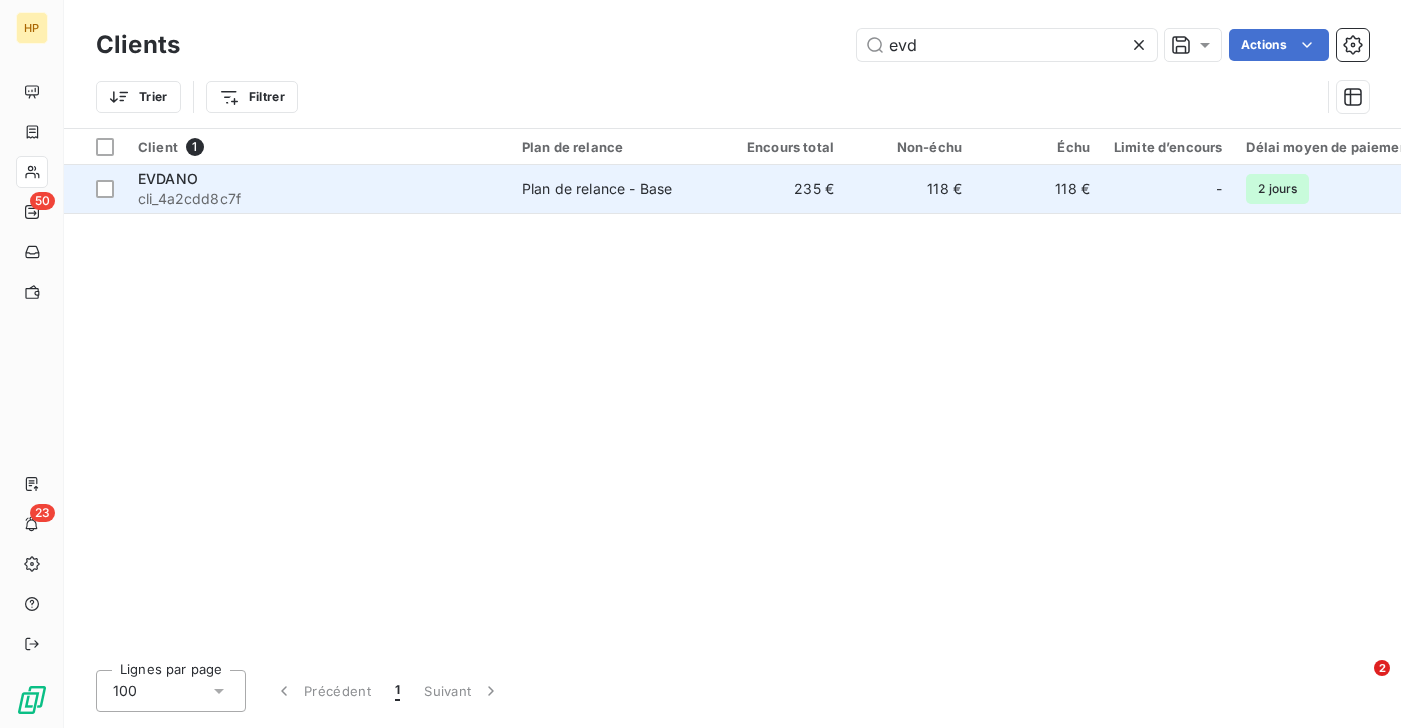 type on "evd" 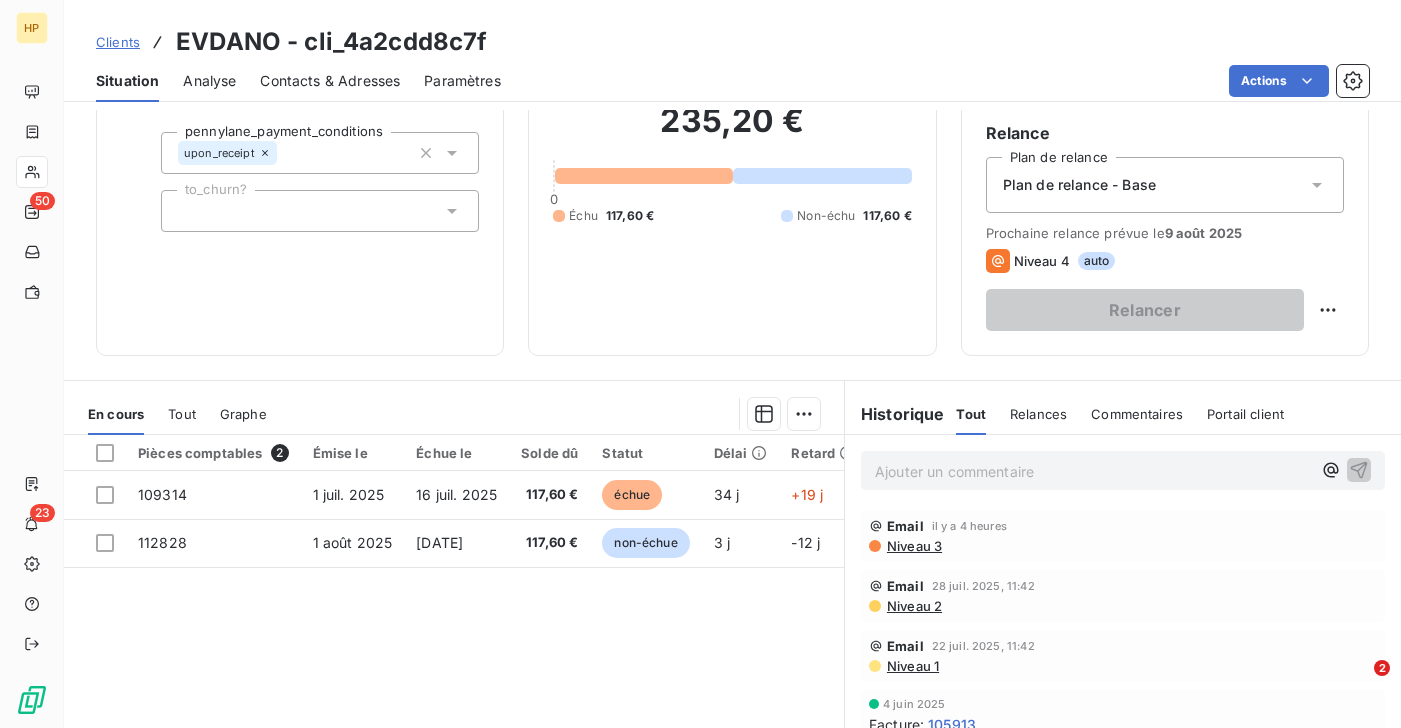 scroll, scrollTop: 328, scrollLeft: 0, axis: vertical 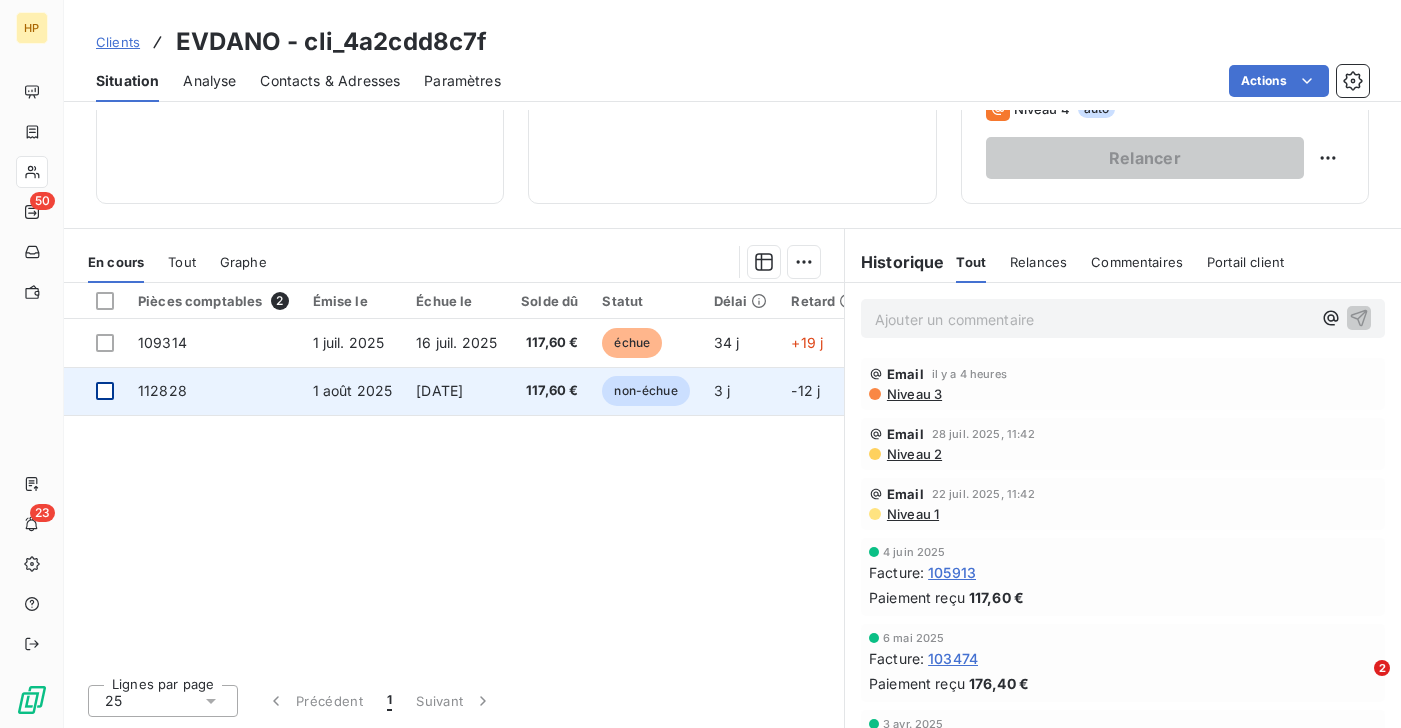 click at bounding box center (105, 391) 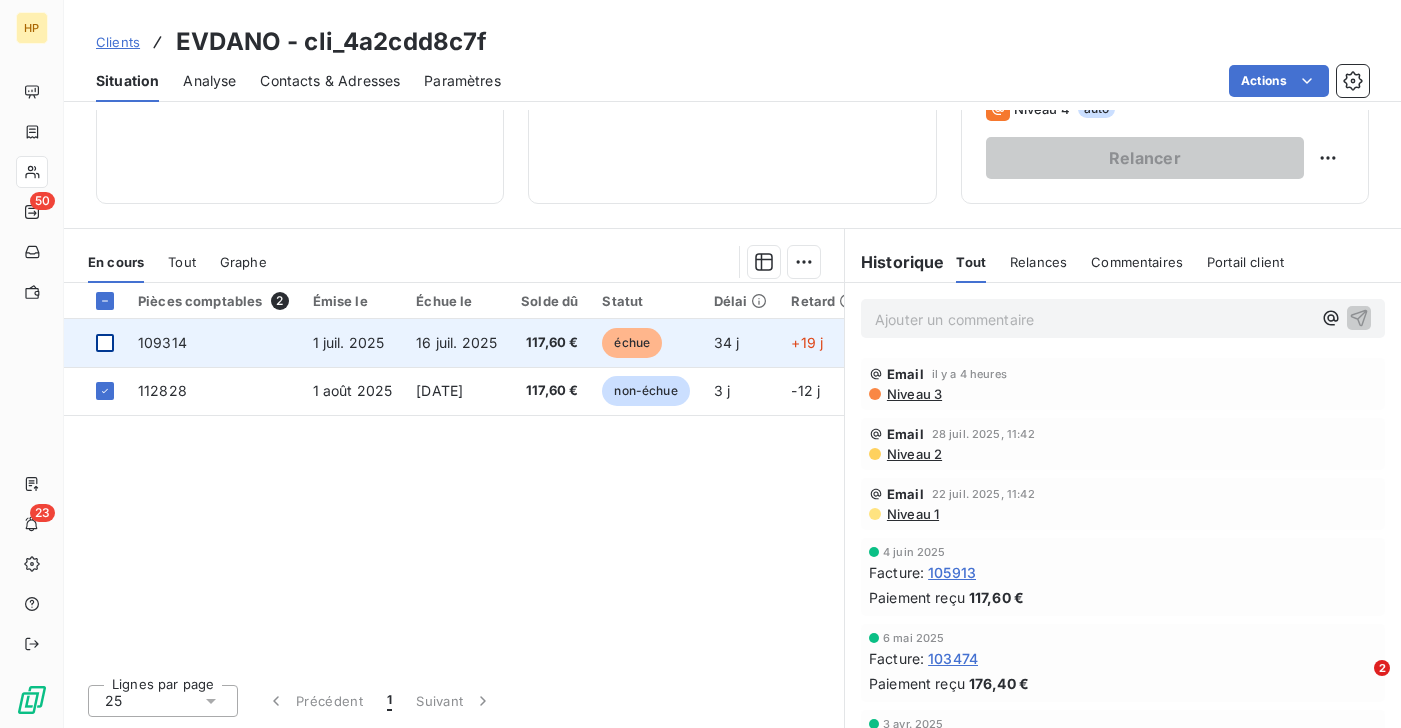 click at bounding box center [105, 343] 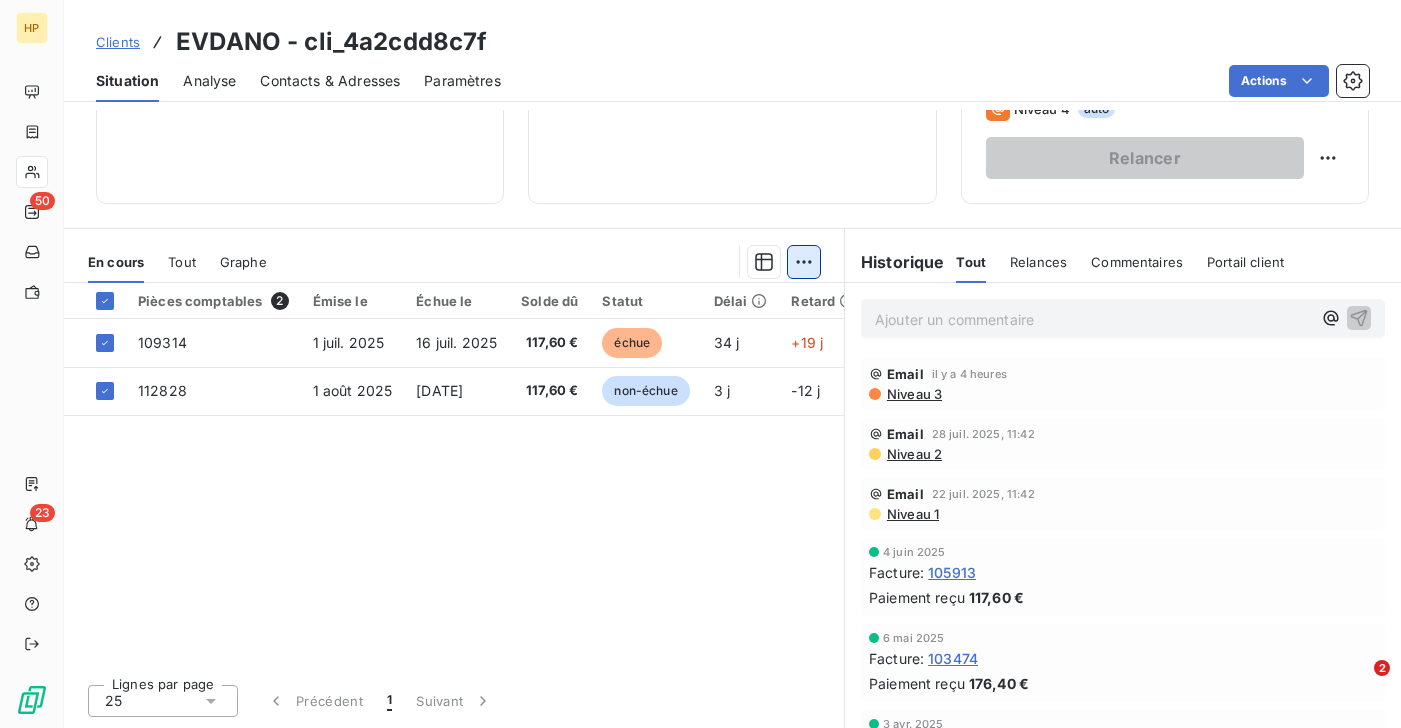 click on "HP 50 23 Clients EVDANO - cli_4a2cdd8c7f Situation Analyse Contacts & Adresses Paramètres Actions Informations client Gestionnaires Florian Davoust Propriétés Client pennylane_payment_conditions upon_receipt to_churn? Encours client   235,20 € 0 Échu 117,60 € Non-échu 117,60 €     Limite d’encours Ajouter une limite d’encours autorisé Gestion du risque Surveiller ce client en intégrant votre outil de gestion des risques client. Relance Plan de relance Plan de relance - Base Prochaine relance prévue le  9 août 2025 Niveau 4 auto Relancer En cours Tout Graphe Pièces comptables 2 Émise le Échue le Solde dû Statut Délai   Retard   109314 1 juil. 2025 16 juil. 2025 117,60 € échue 34 j +19 j 112828 1 août 2025 16 août 2025 117,60 € non-échue 3 j -12 j Lignes par page 25 Précédent 1 Suivant Historique Tout Relances Commentaires Portail client Tout Relances Commentaires Portail client Ajouter un commentaire ﻿ Email il y a 4 heures Niveau 3 Email Niveau 2 Email" at bounding box center (700, 364) 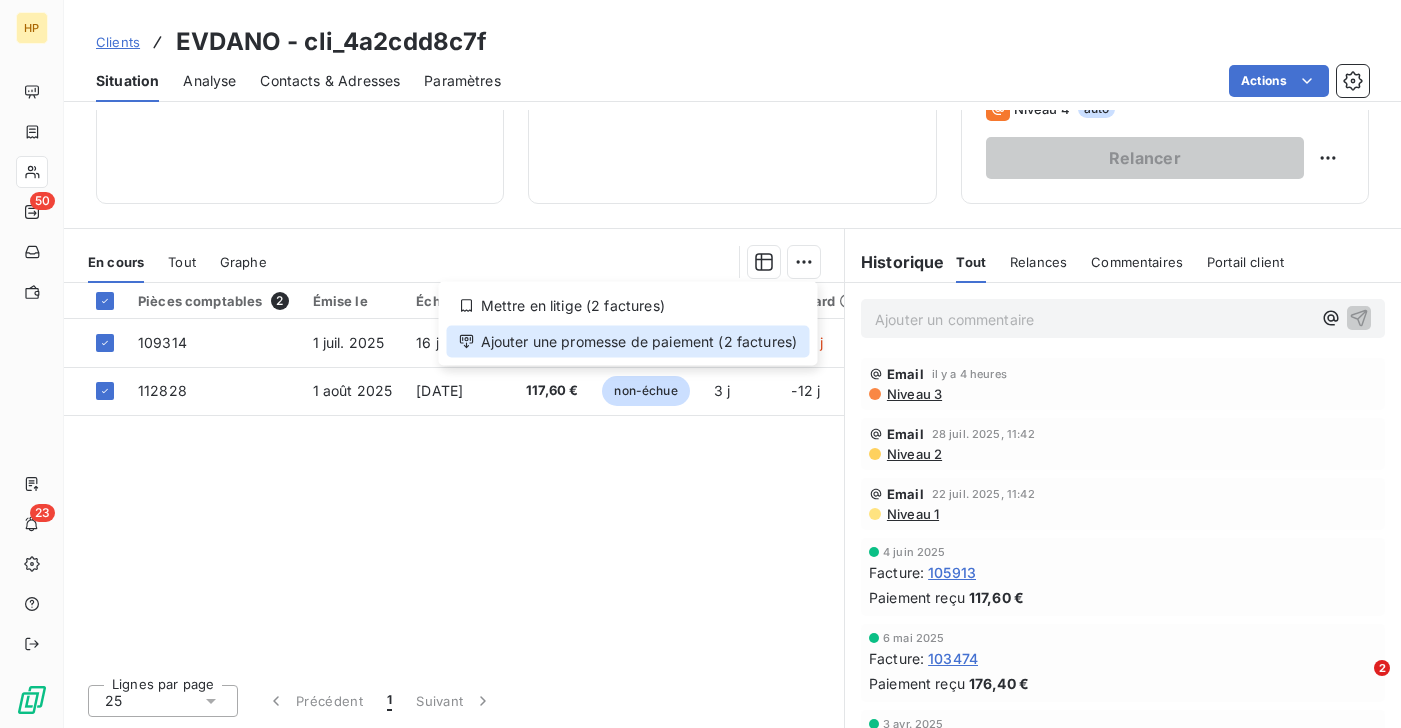 click on "Ajouter une promesse de paiement (2 factures)" at bounding box center (628, 342) 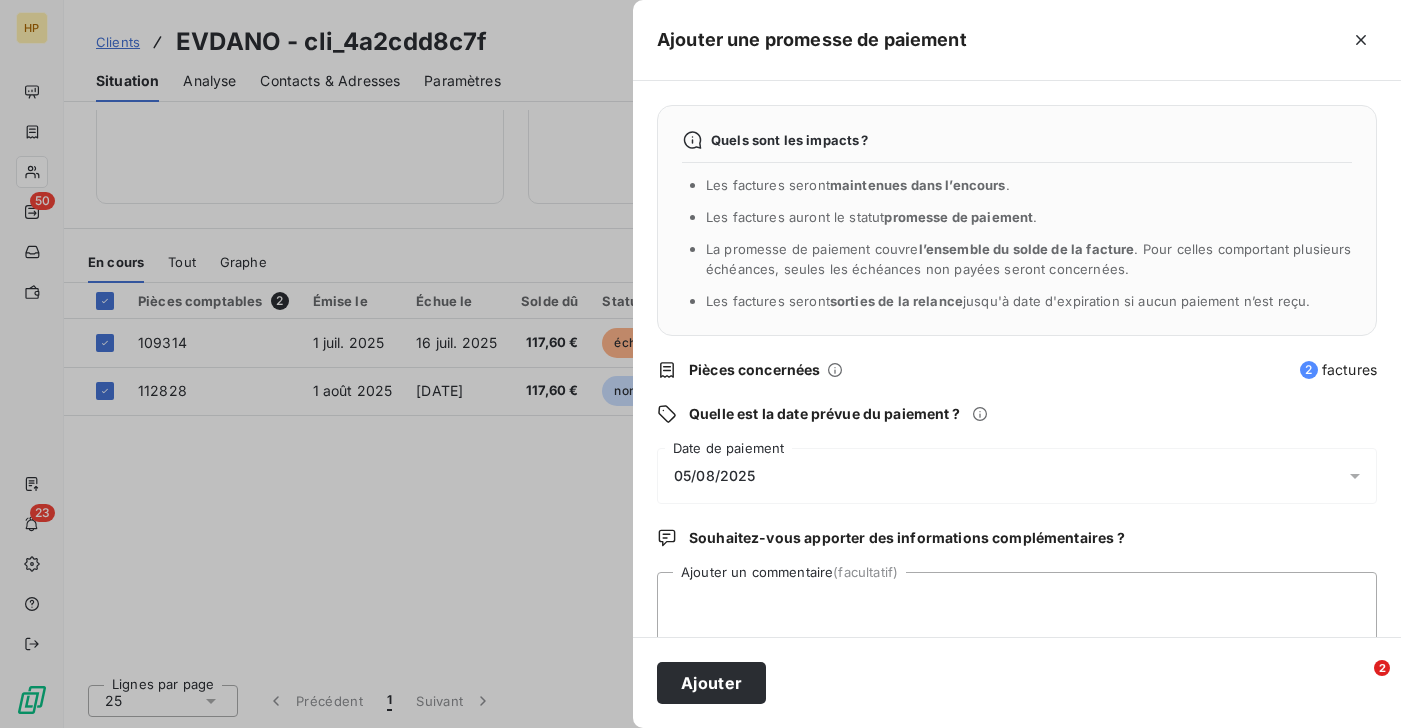 scroll, scrollTop: 35, scrollLeft: 0, axis: vertical 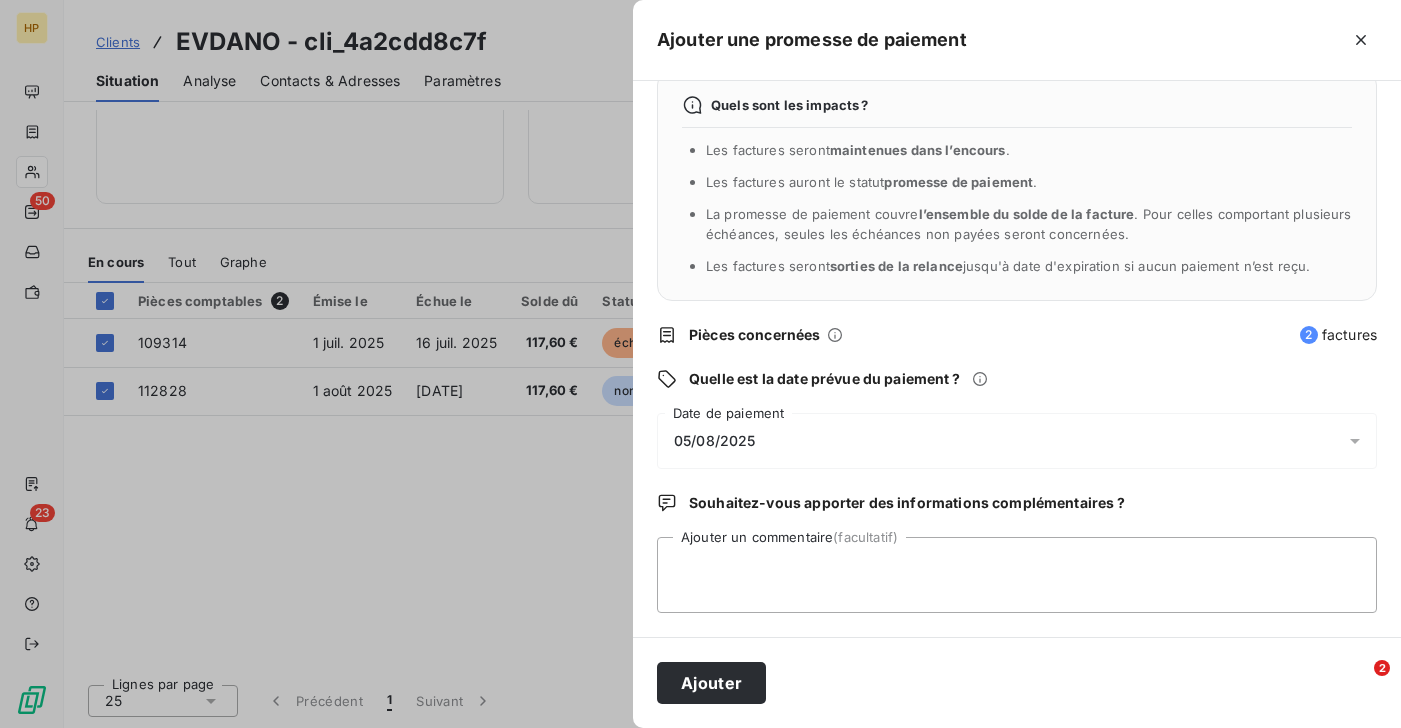click on "05/08/2025" at bounding box center [715, 441] 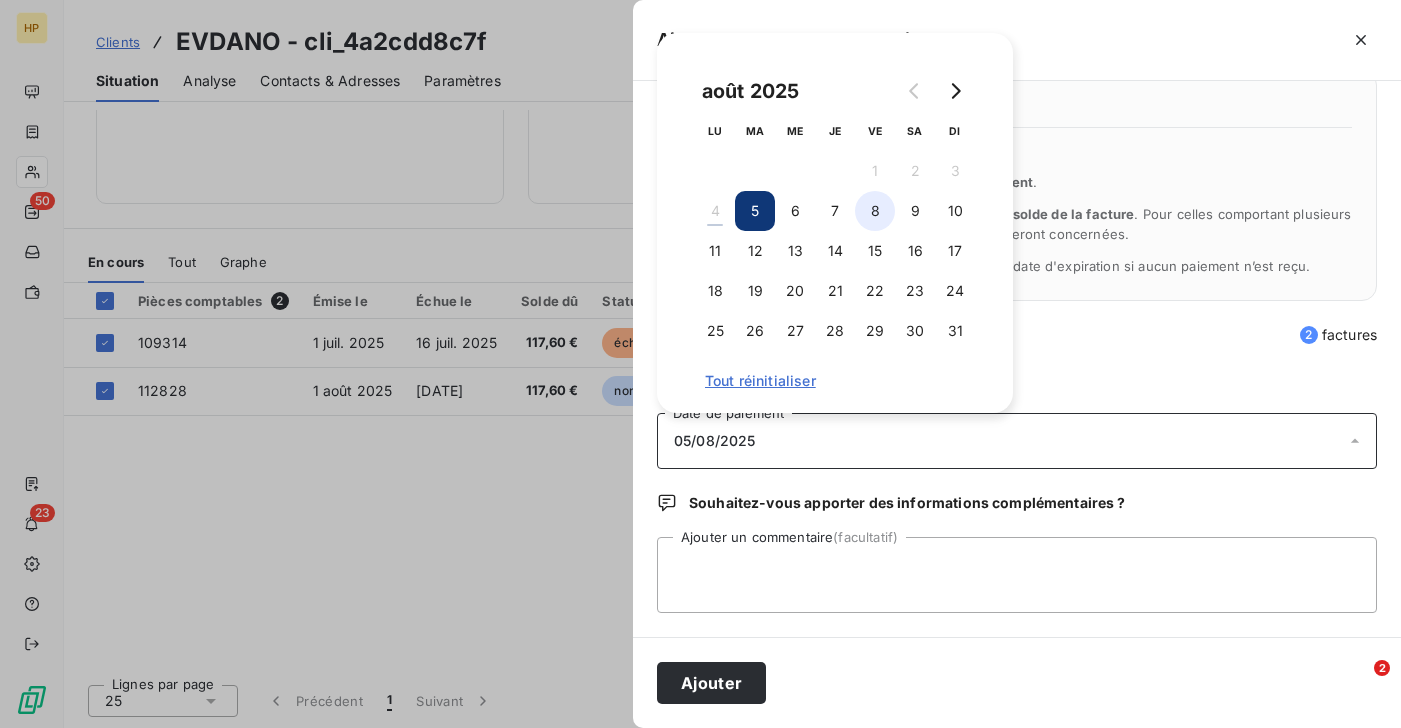 click on "8" at bounding box center (875, 211) 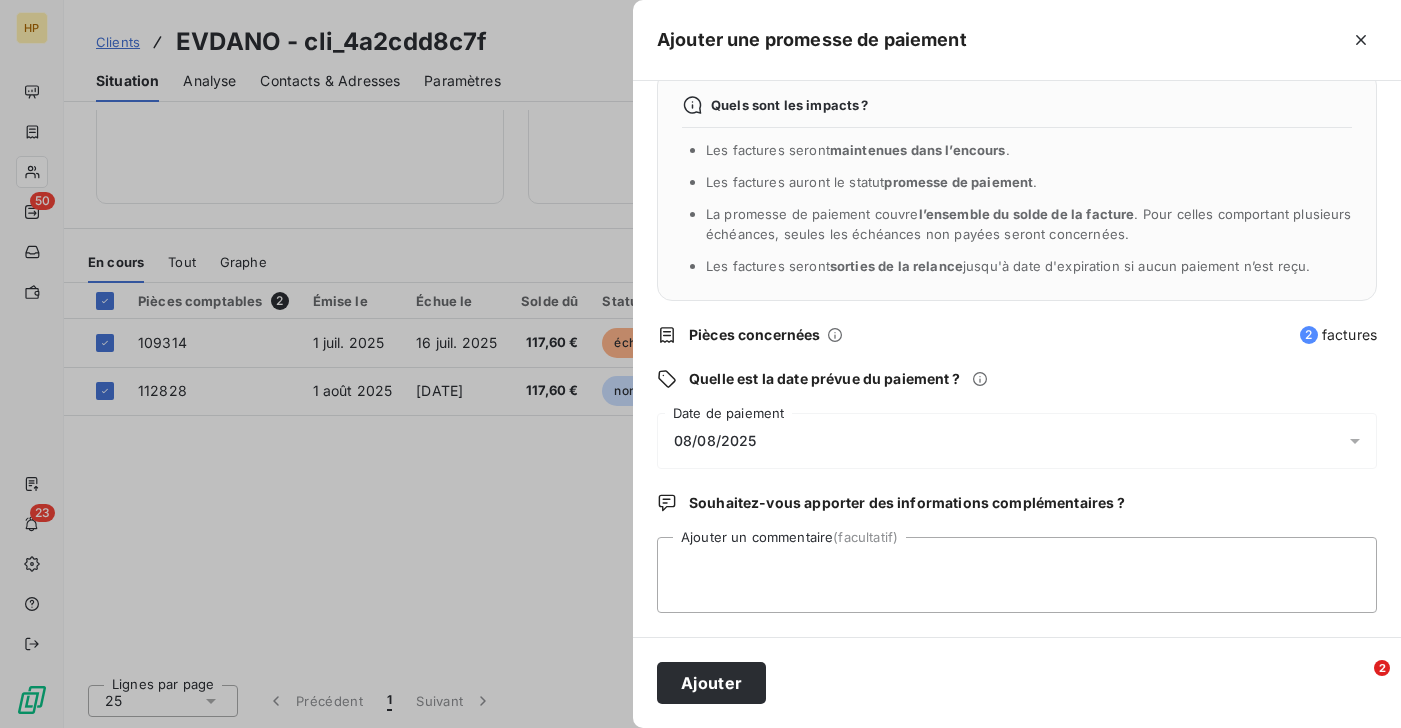 click on "Pièces concernées" at bounding box center [988, 335] 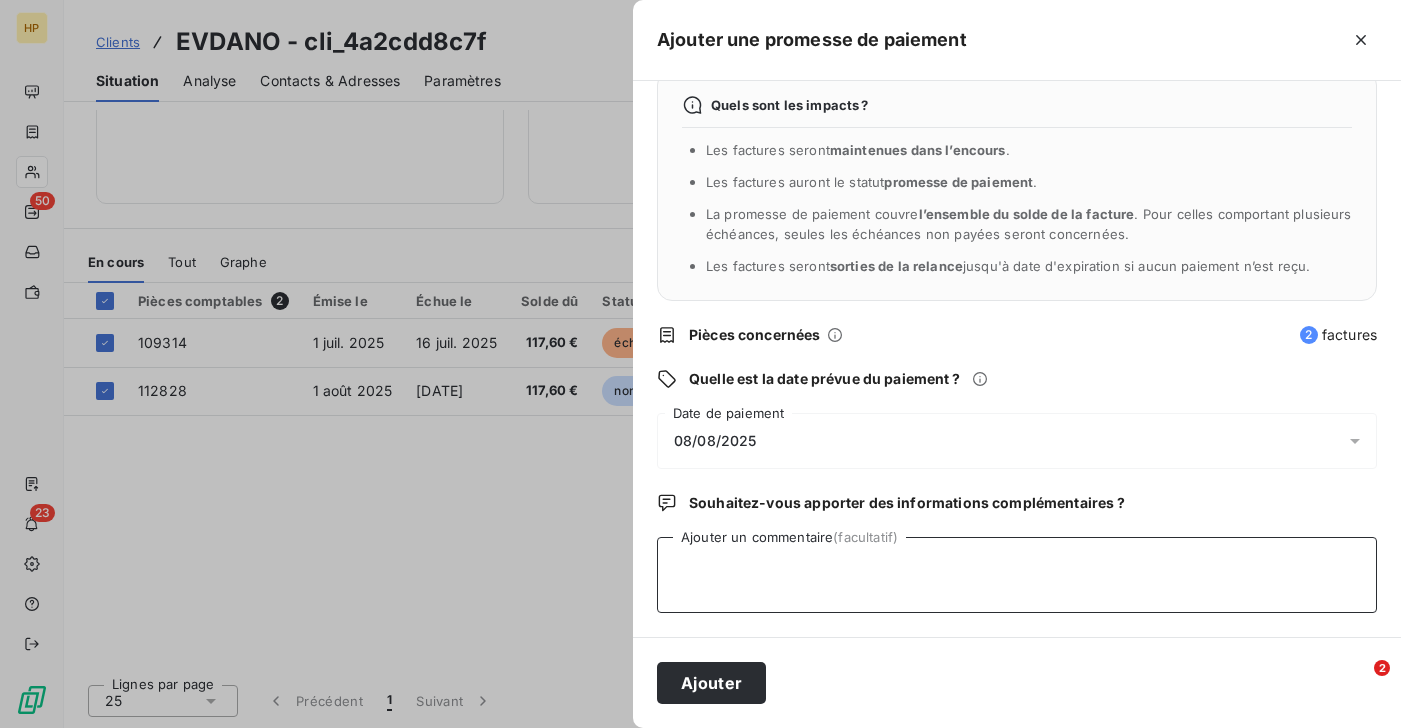 click on "Ajouter un commentaire  (facultatif)" at bounding box center [1017, 575] 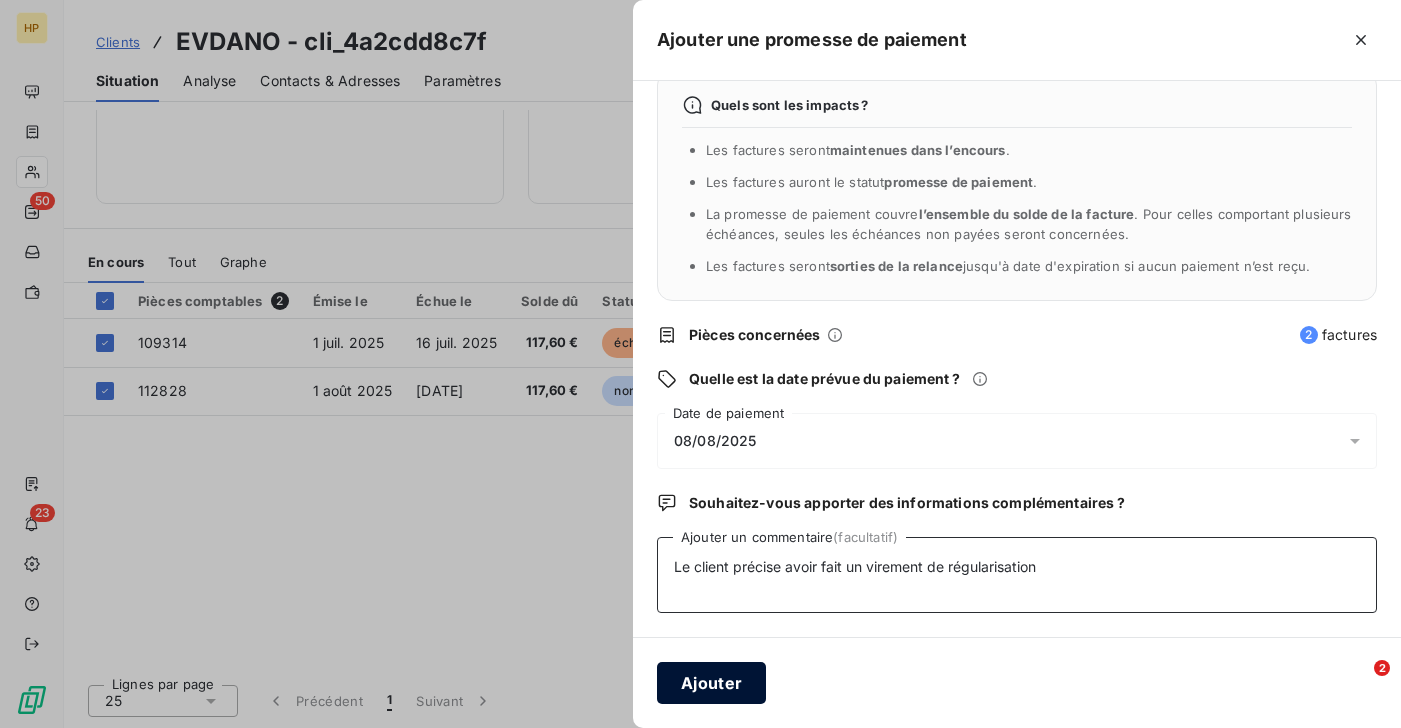 type on "Le client précise avoir fait un virement de régularisation" 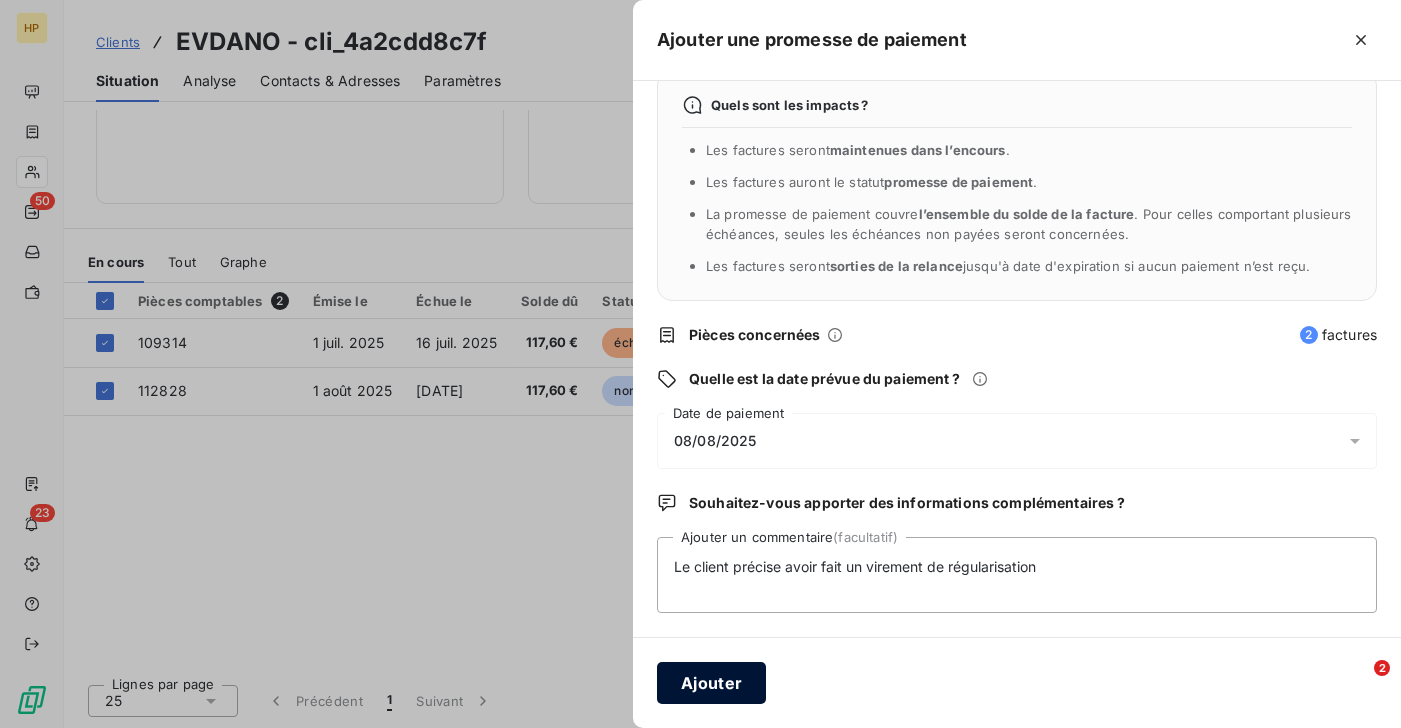 click on "Ajouter" at bounding box center [711, 683] 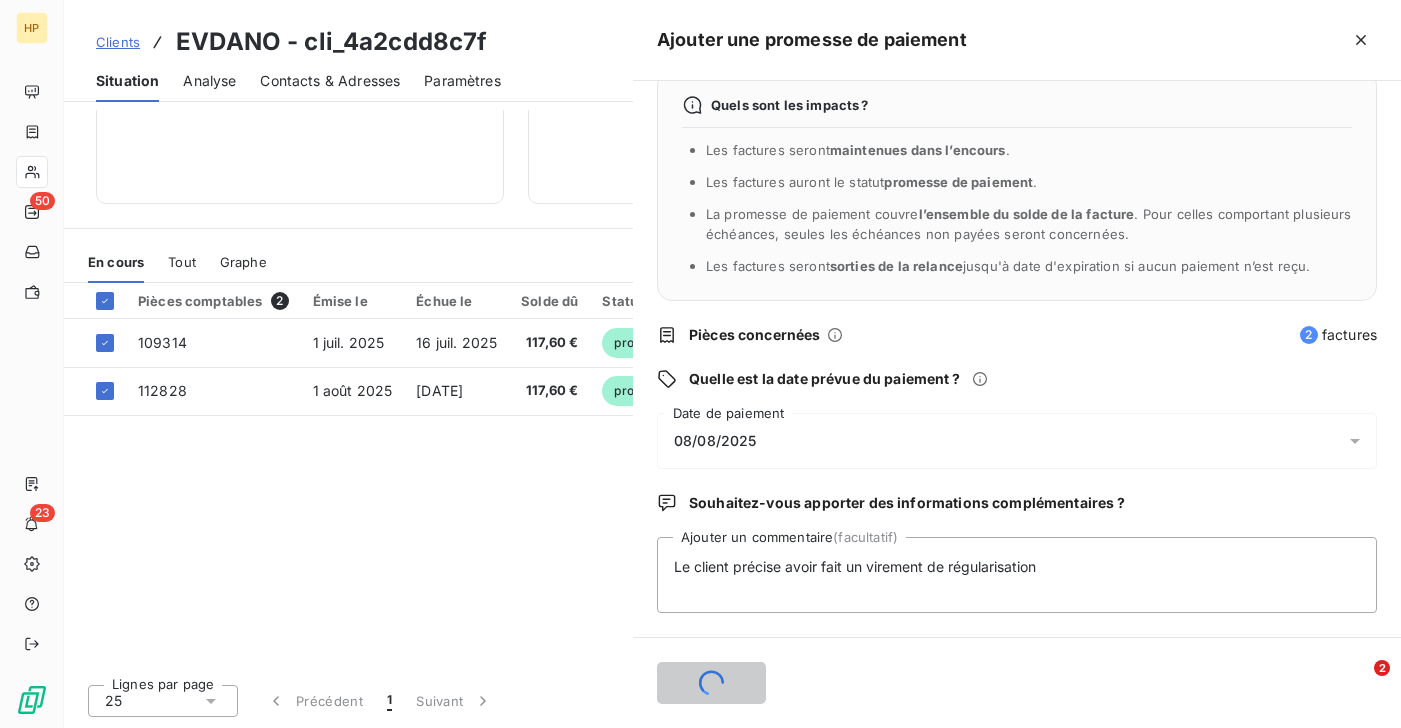 type 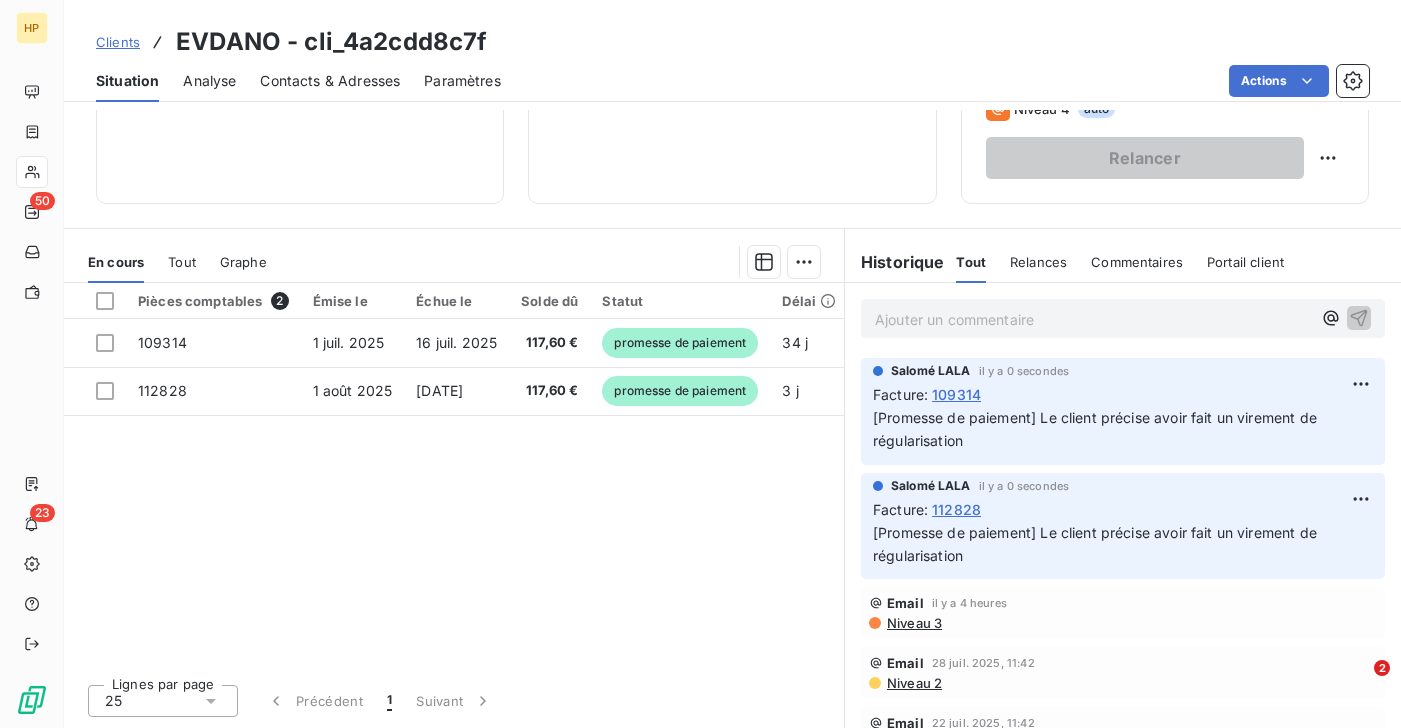 scroll, scrollTop: 258, scrollLeft: 0, axis: vertical 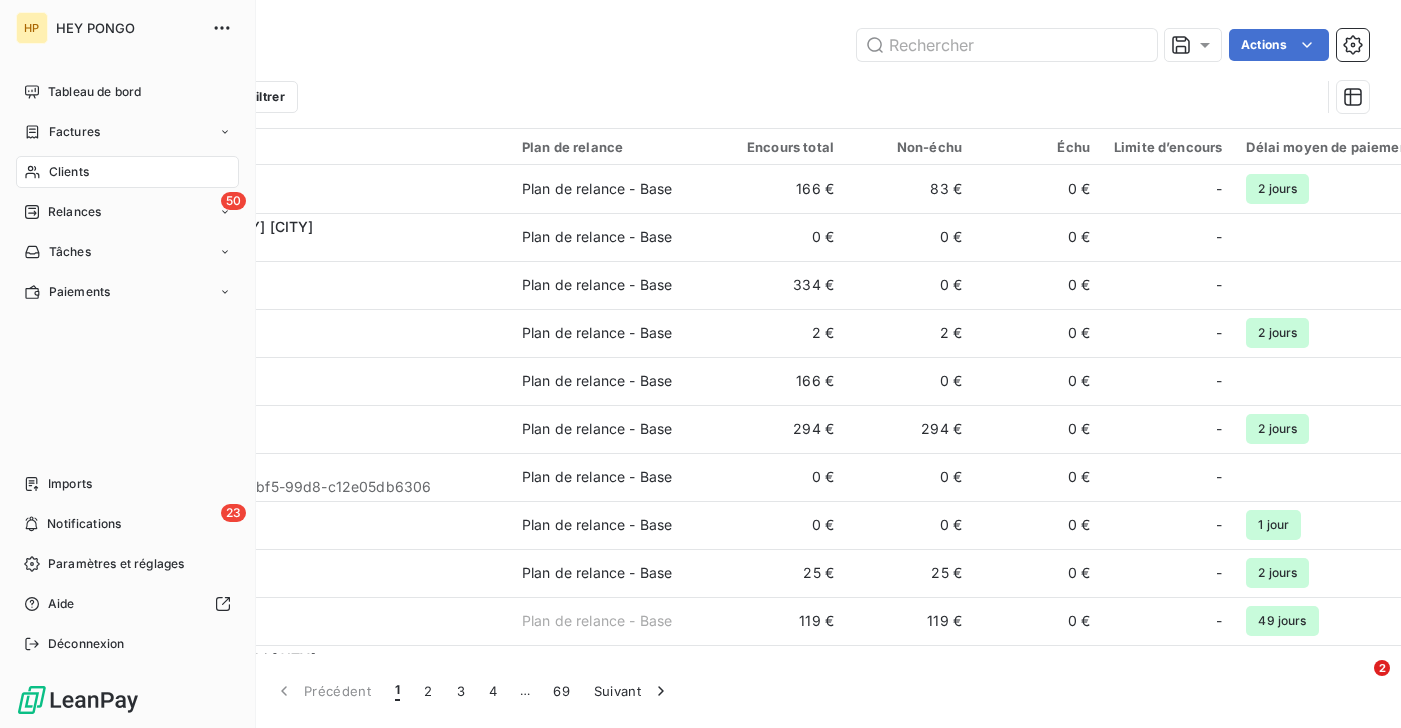 click on "Clients" at bounding box center (69, 172) 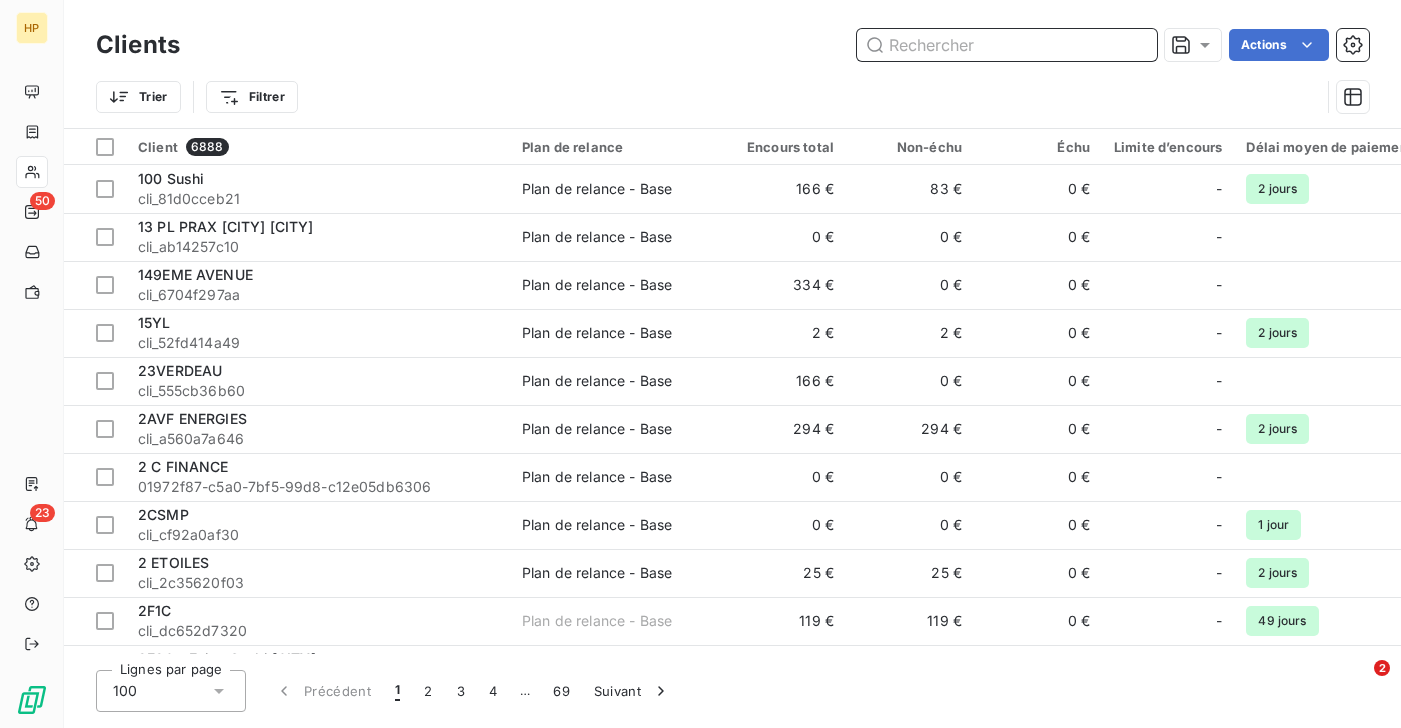 click at bounding box center [1007, 45] 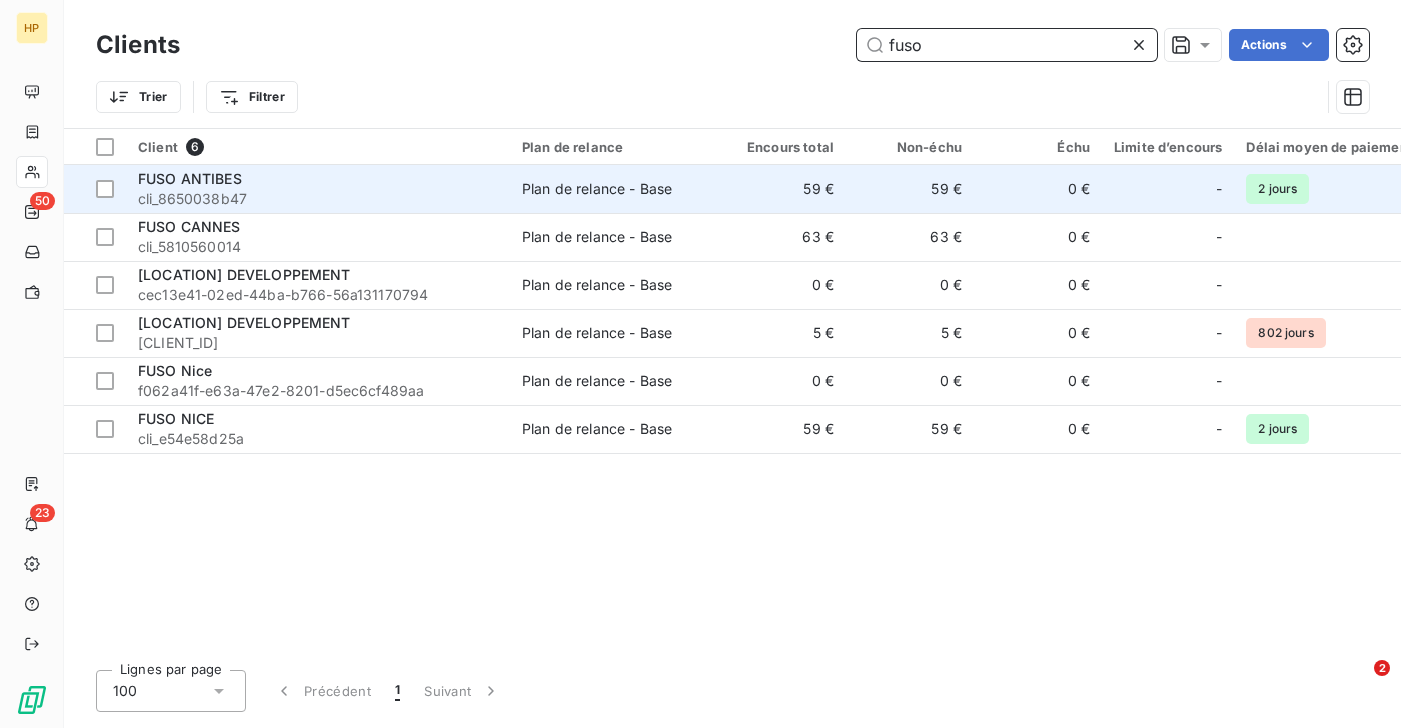 type on "fuso" 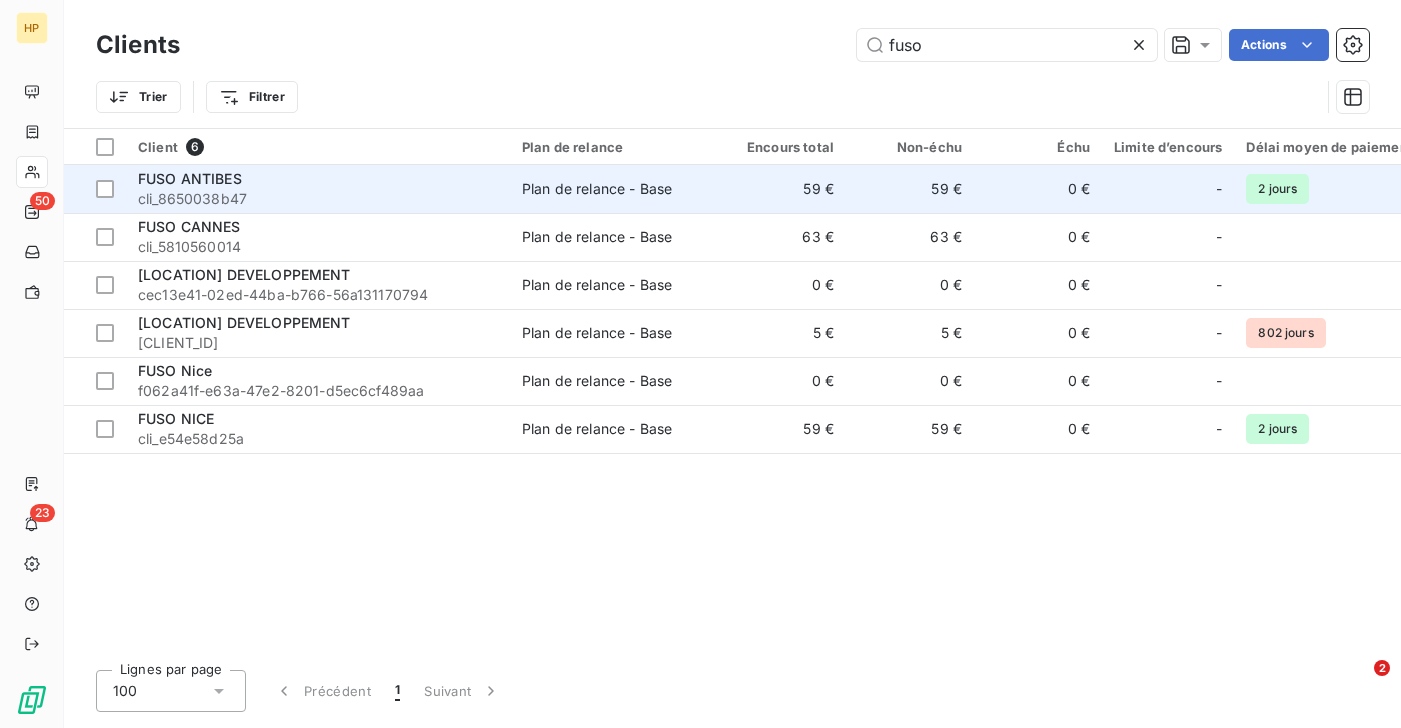click on "FUSO ANTIBES" at bounding box center [318, 179] 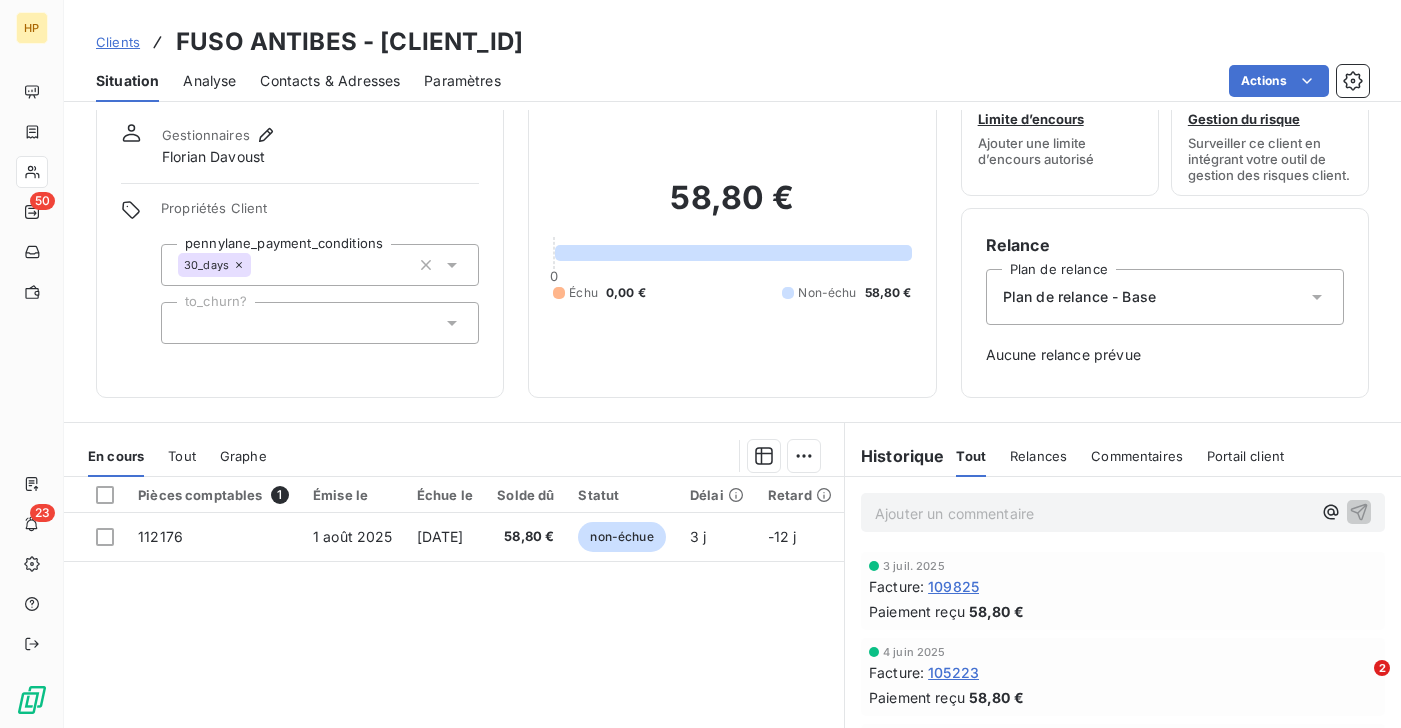 scroll, scrollTop: 66, scrollLeft: 0, axis: vertical 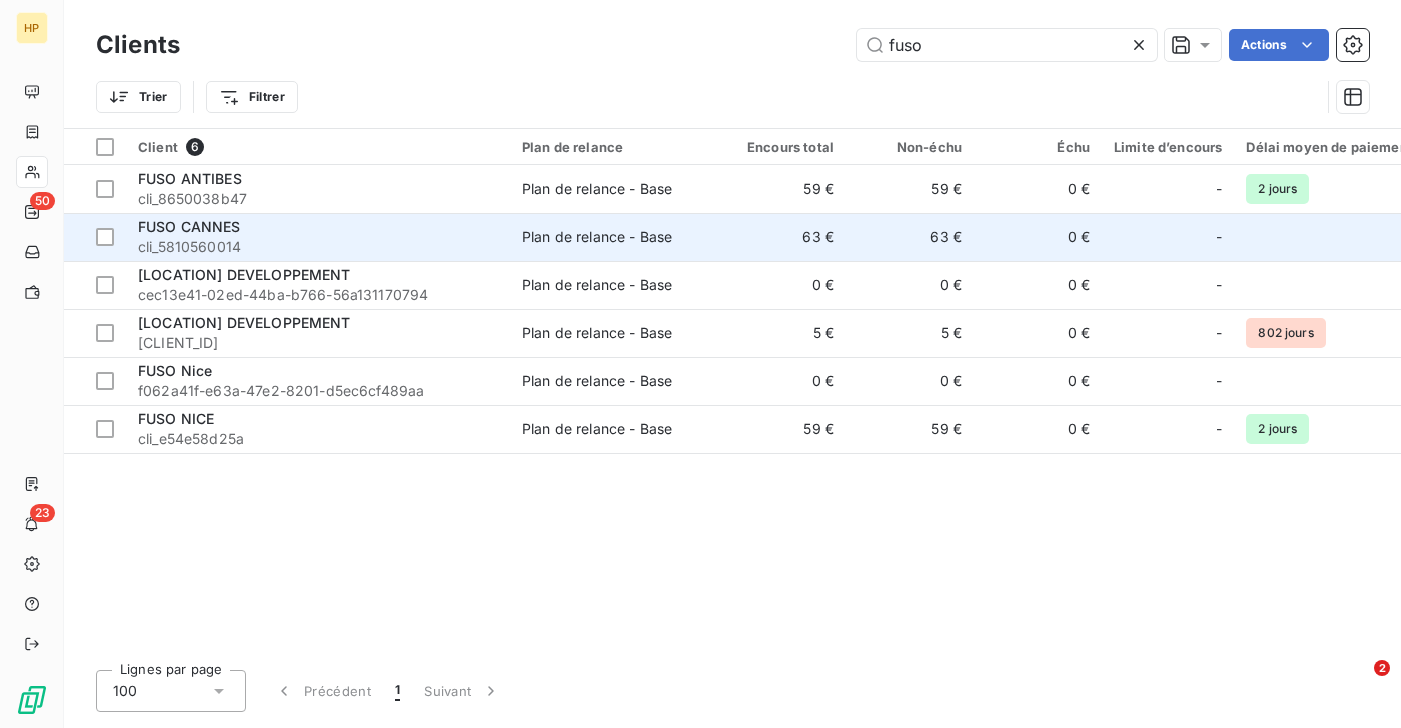 click on "cli_5810560014" at bounding box center (318, 247) 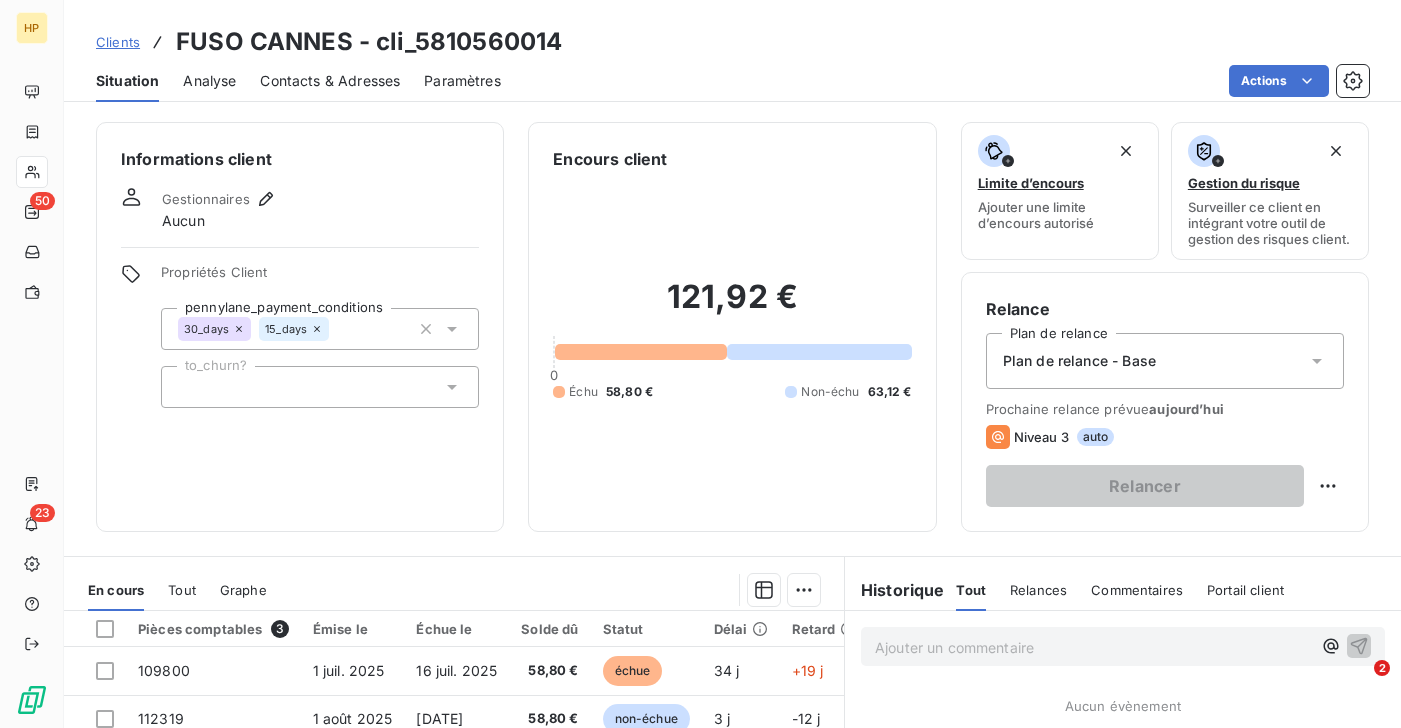 scroll, scrollTop: 328, scrollLeft: 0, axis: vertical 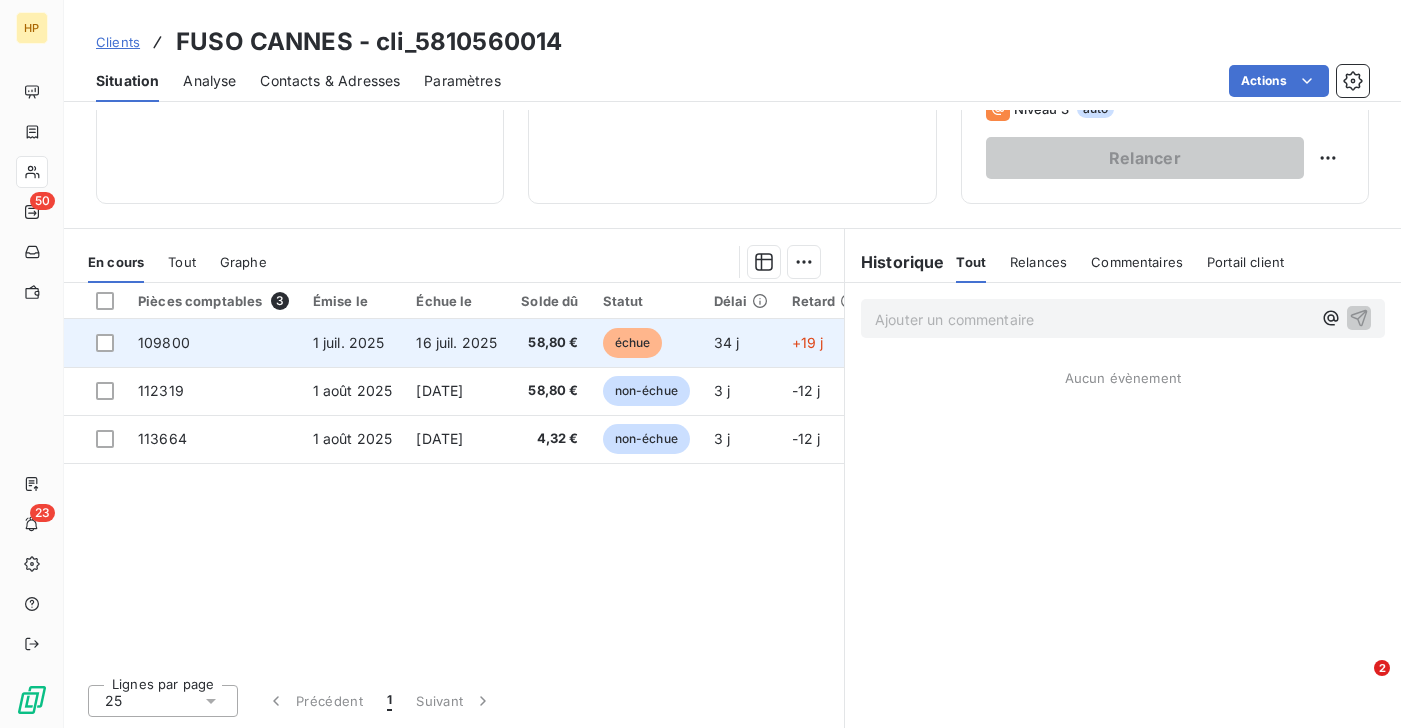 click on "16 juil. 2025" at bounding box center (456, 343) 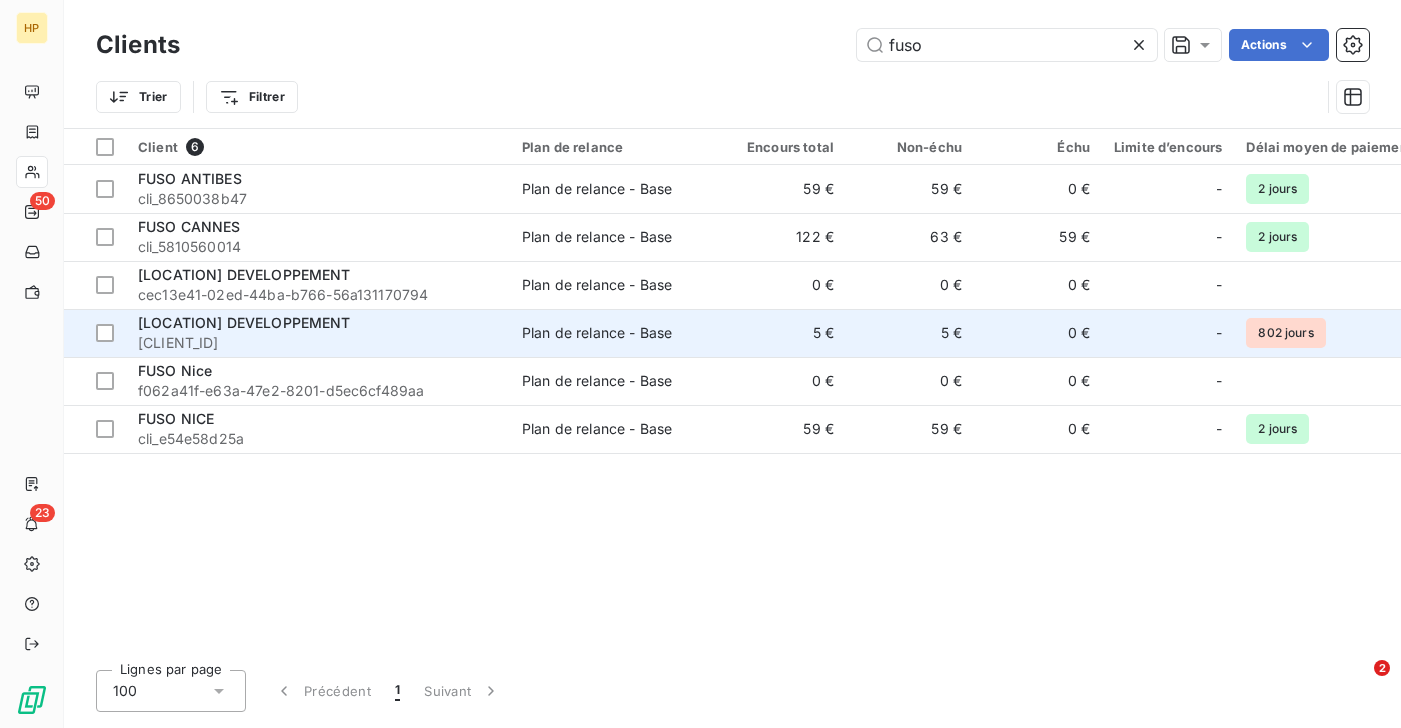 click on "[LOCATION] DEVELOPPEMENT" at bounding box center [318, 323] 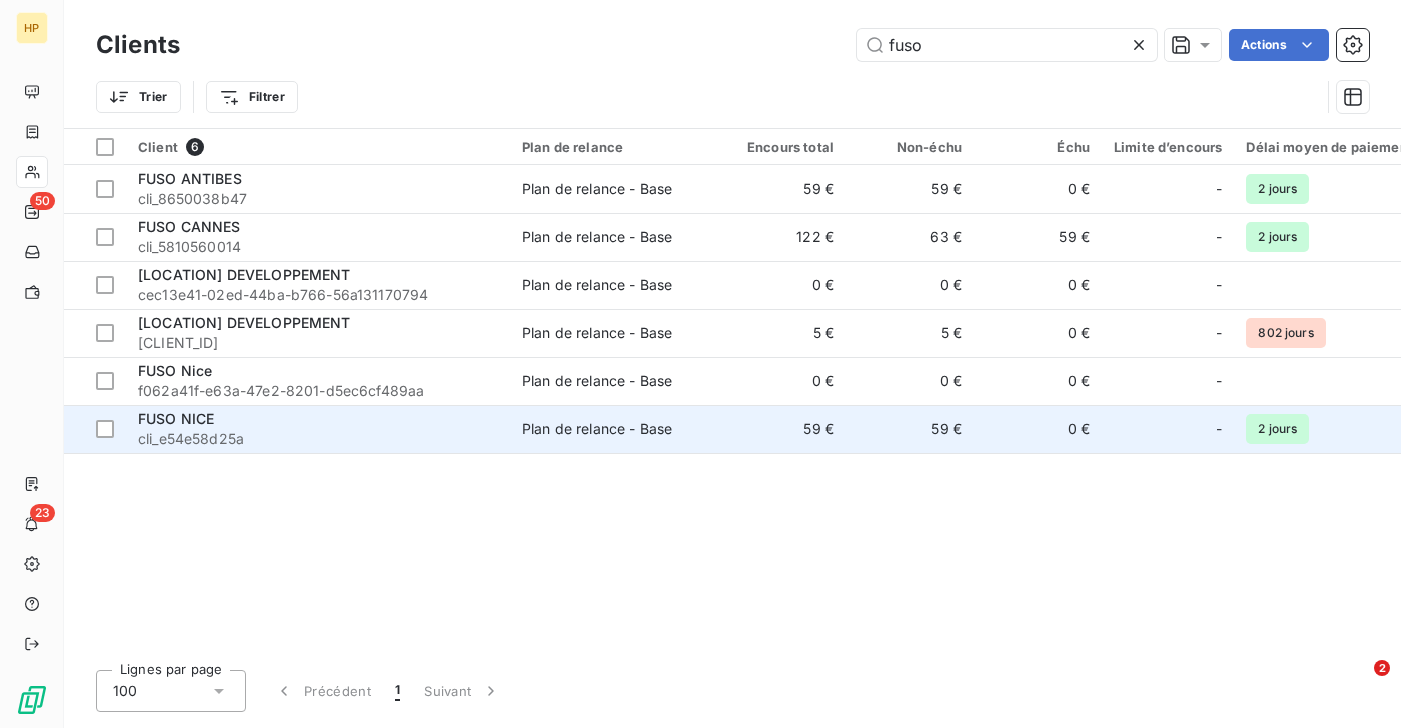 click on "FUSO NICE" at bounding box center [318, 419] 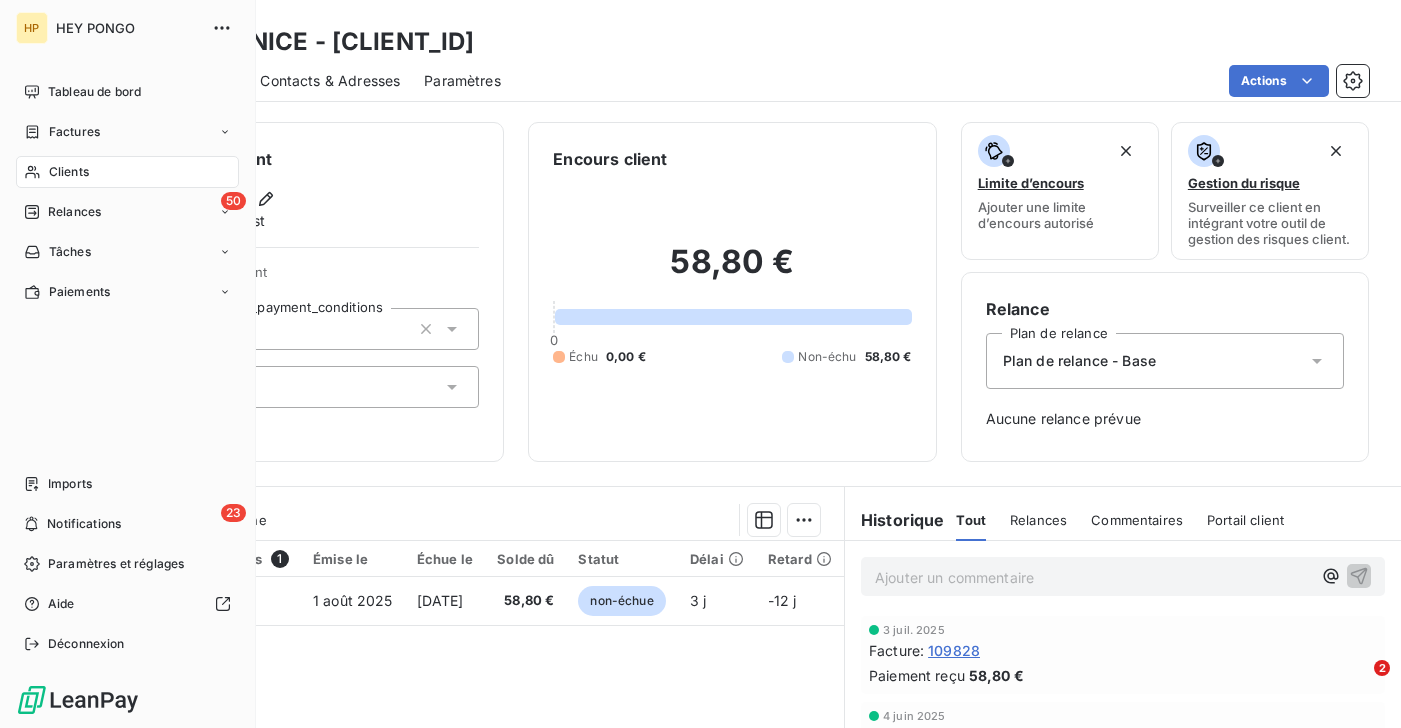 click on "Clients" at bounding box center [69, 172] 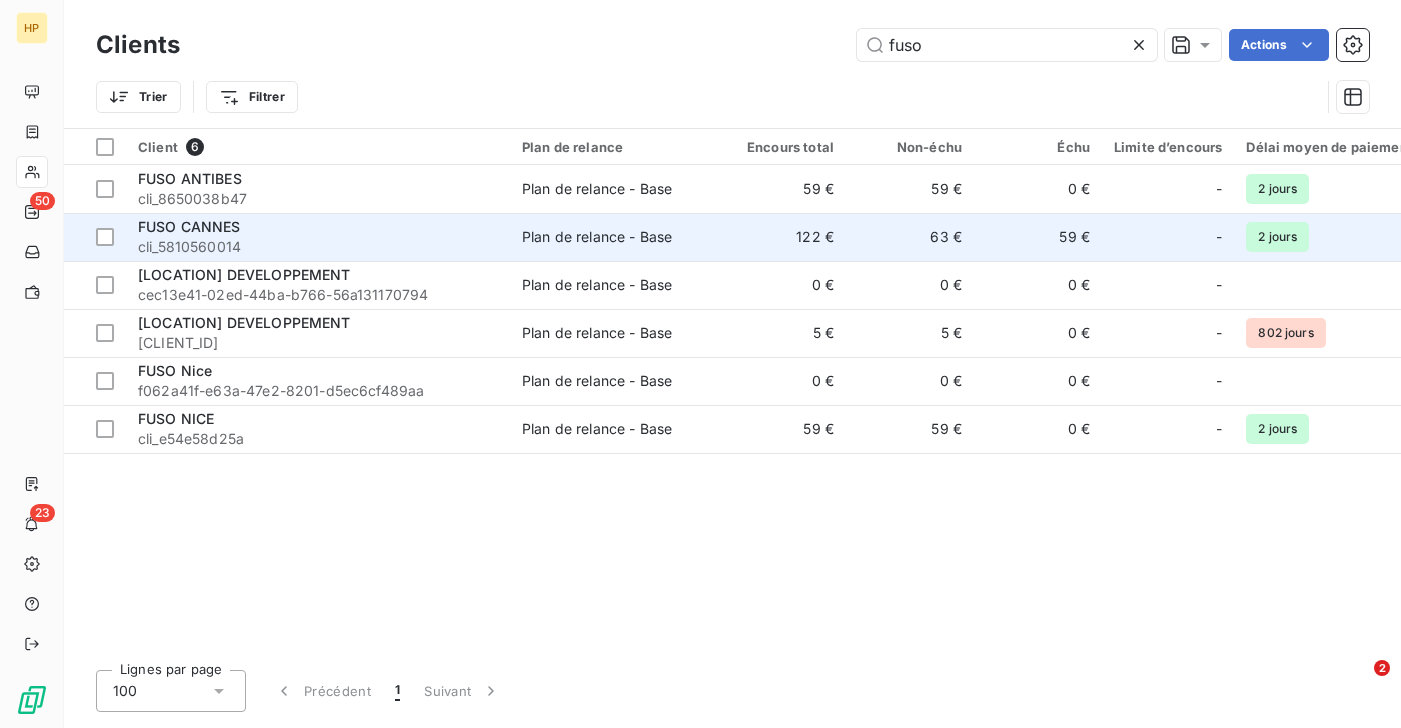 click on "cli_5810560014" at bounding box center [318, 247] 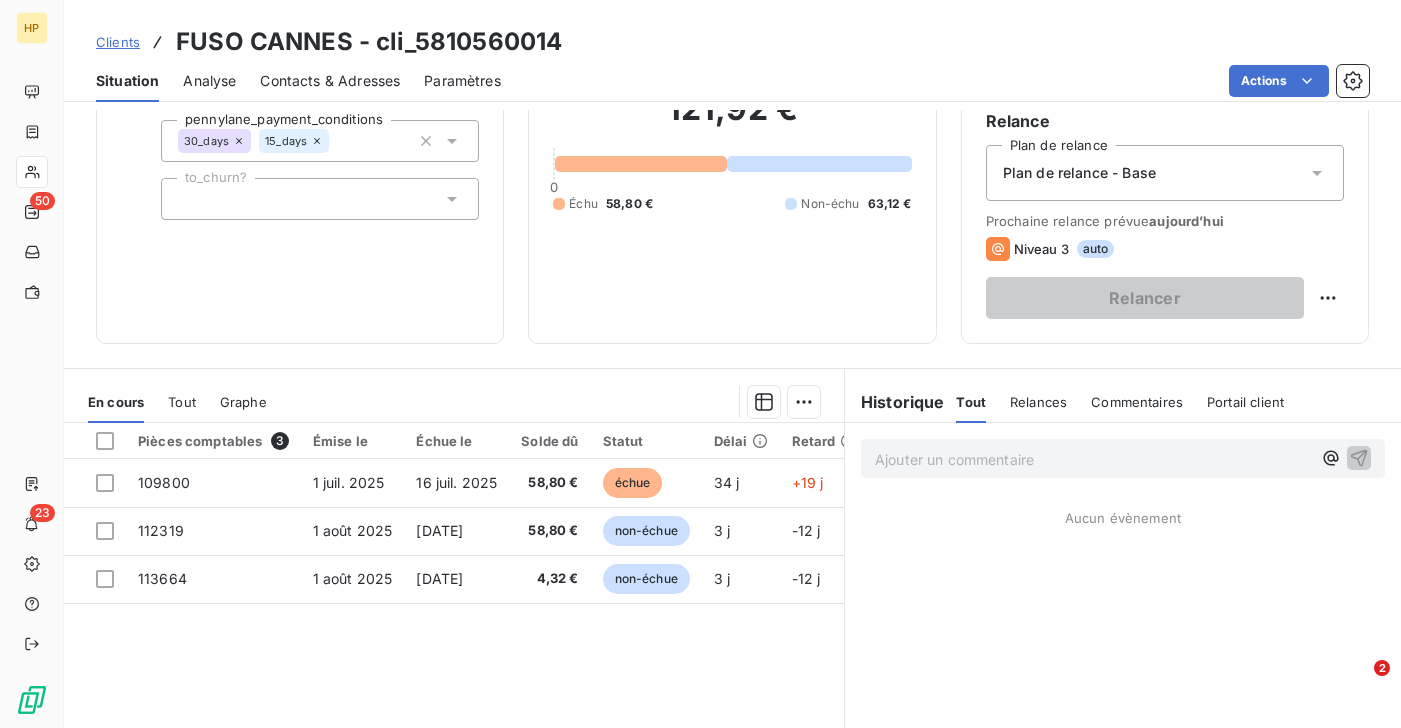scroll, scrollTop: 205, scrollLeft: 0, axis: vertical 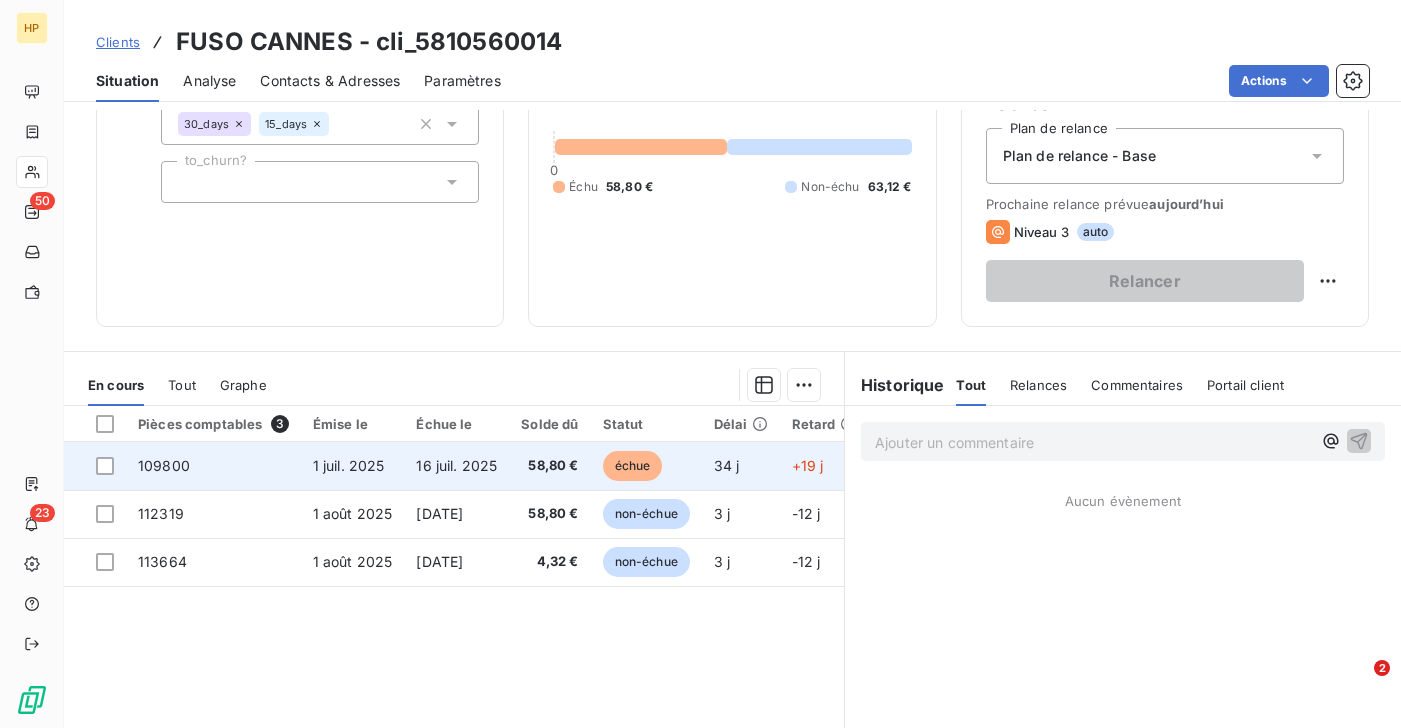 click on "109800" at bounding box center (213, 466) 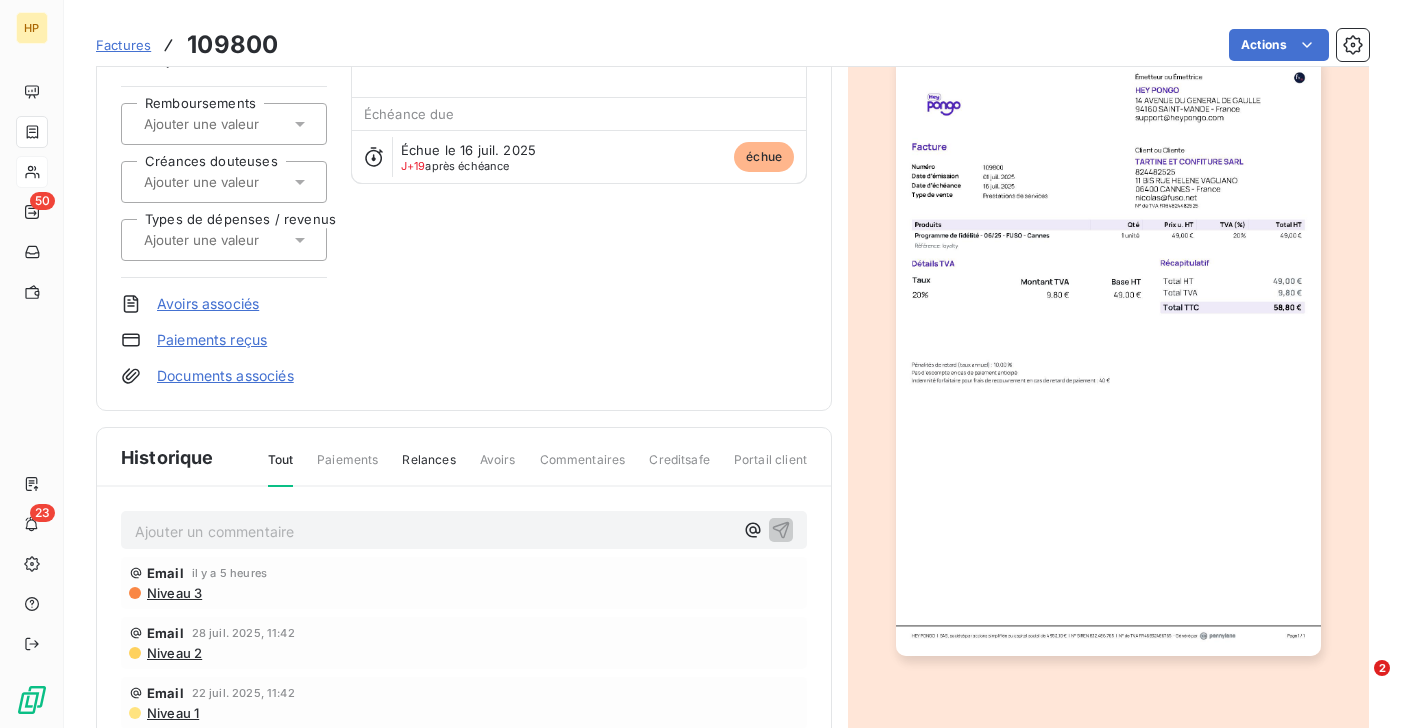 scroll, scrollTop: 378, scrollLeft: 0, axis: vertical 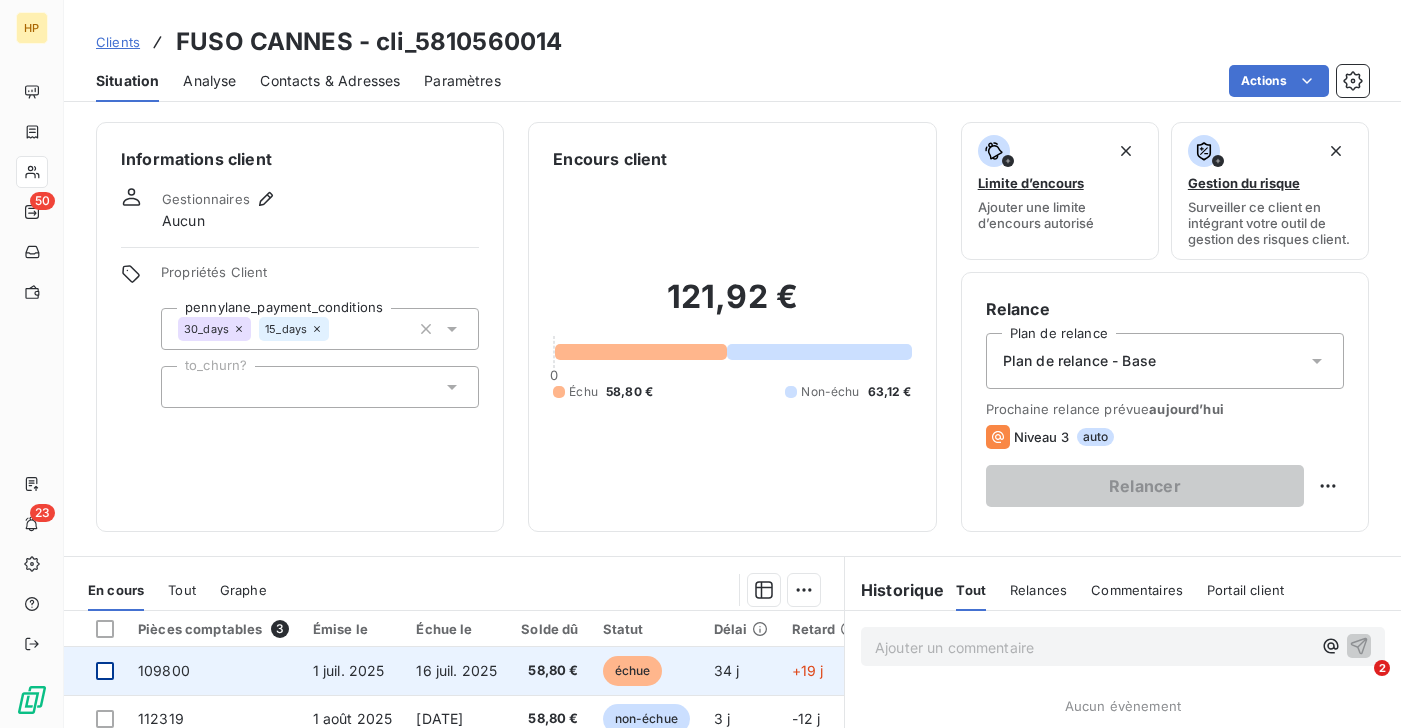 click at bounding box center (105, 671) 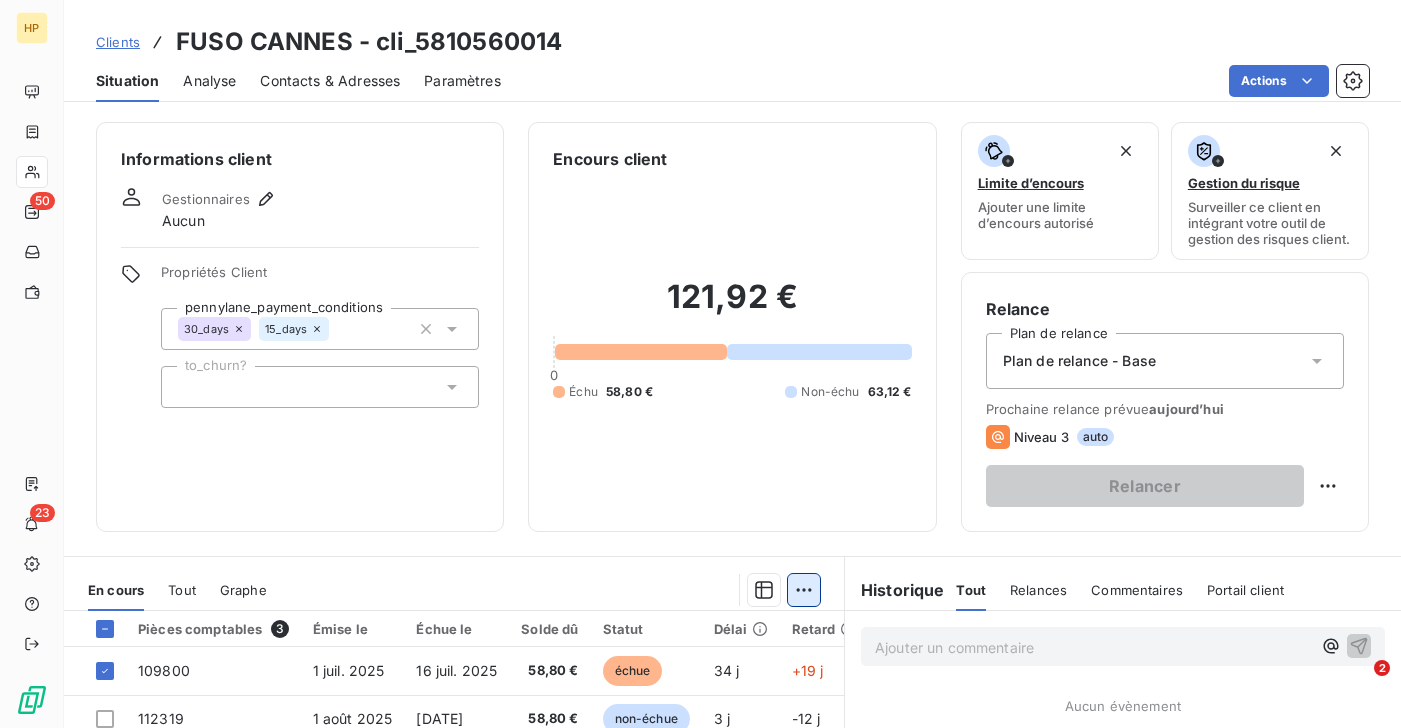 click on "HP 50 23 Clients [LOCATION] - cli_[ID] Situation Analyse Contacts & Adresses Paramètres Actions Informations client Gestionnaires Aucun Propriétés Client pennylane_payment_conditions 30_days 15_days to_churn? Encours client [PRICE] 0 Échu [PRICE] Non-échu [PRICE] Limite d’encours Ajouter une limite d’encours autorisé Gestion du risque Surveiller ce client en intégrant votre outil de gestion des risques client. Relance Plan de relance Plan de relance - Base Prochaine relance prévue aujourd’hui Niveau 3 auto Relancer En cours Tout Graphe Pièces comptables 3 Émise le Échue le Solde dû Statut Délai Retard [NUMBER] [DATE] [DATE] [PRICE] échue [DAYS] [DAYS] [NUMBER] [DATE] [DATE] [PRICE] non-échue [DAYS] [DAYS] [NUMBER] [DATE] [DATE] [PRICE] non-échue [DAYS] [DAYS] Lignes par page 25 Précédent 1 Suivant Historique Tout Relances Commentaires Portail client Tout Relances Commentaires Portail client Aucun évènement" at bounding box center (700, 364) 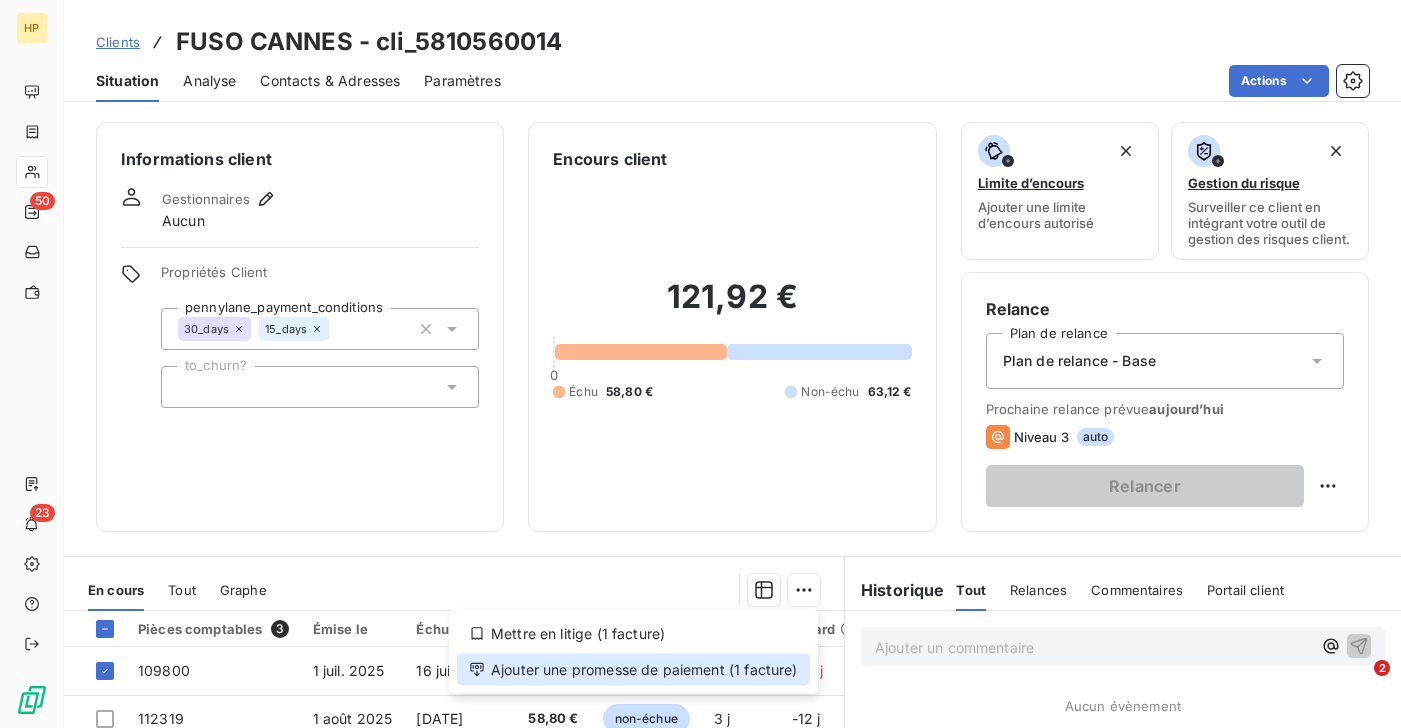 click on "Ajouter une promesse de paiement (1 facture)" at bounding box center [633, 670] 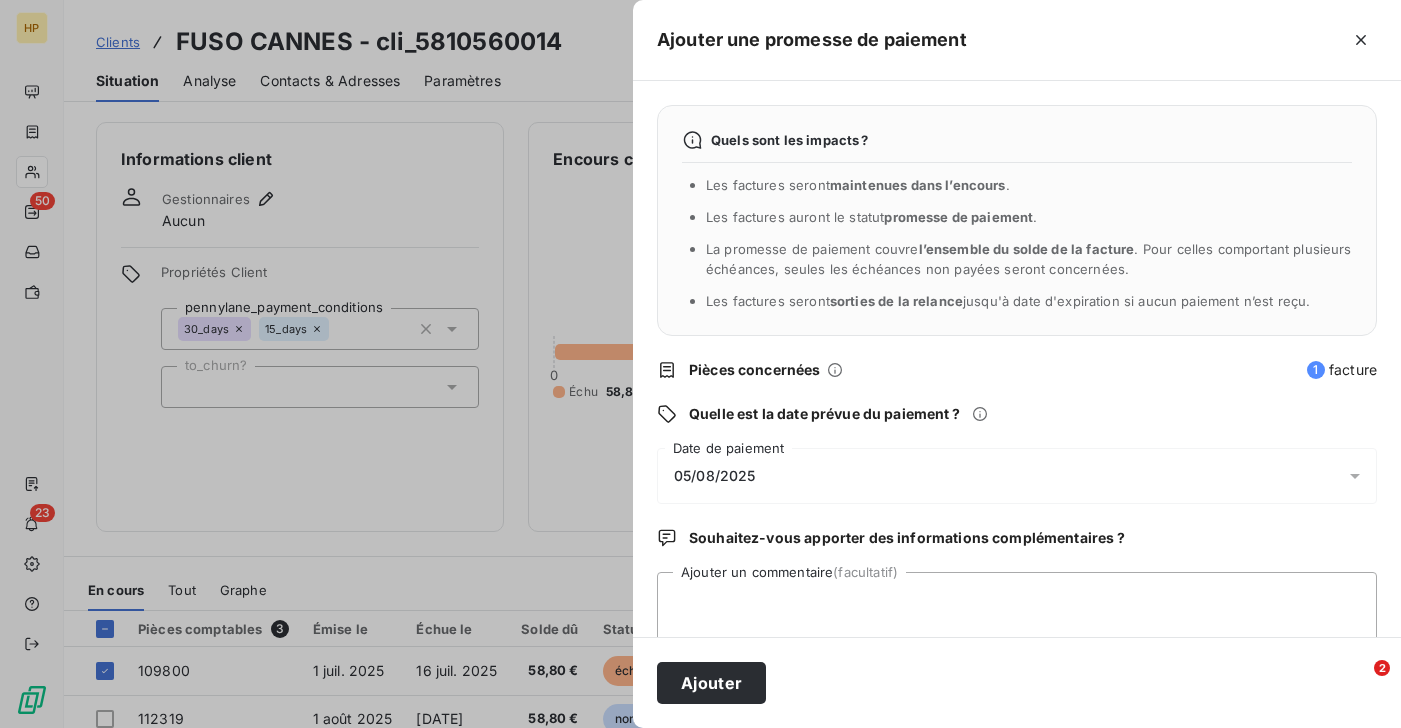 click on "05/08/2025" at bounding box center [1017, 476] 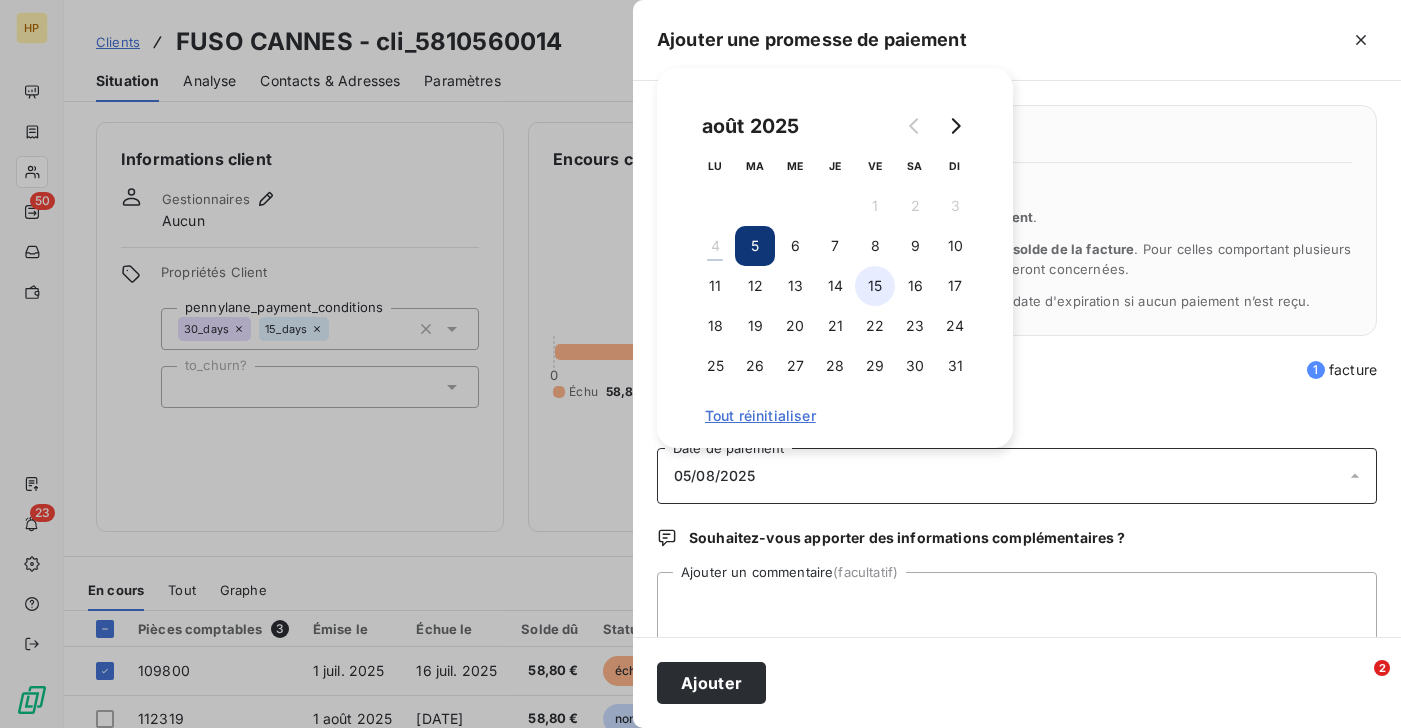 click on "15" at bounding box center (875, 286) 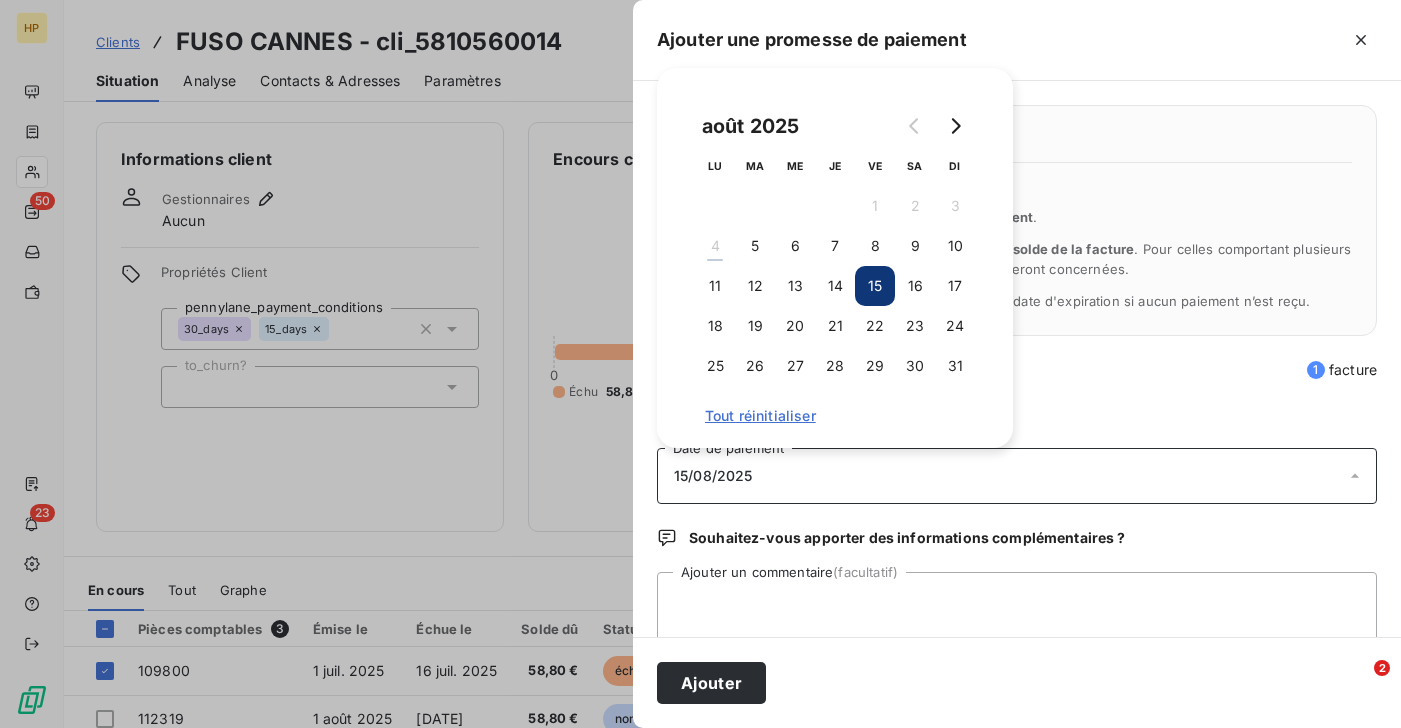 click on "Quels sont les impacts ? Les factures seront  maintenues dans l’encours . Les factures auront le statut  promesse de paiement . La promesse de paiement couvre  l’ensemble du solde de la facture . Pour celles comportant plusieurs échéances, seules les échéances non payées seront concernées. Les factures seront  sorties de la relance  jusqu'à date d'expiration si aucun paiement n’est reçu. Pièces concernées 1   facture Quelle est la date prévue du paiement ? 15/08/2025 Date de paiement Souhaitez-vous apporter des informations complémentaires ? Ajouter un commentaire  (facultatif)" at bounding box center (1017, 359) 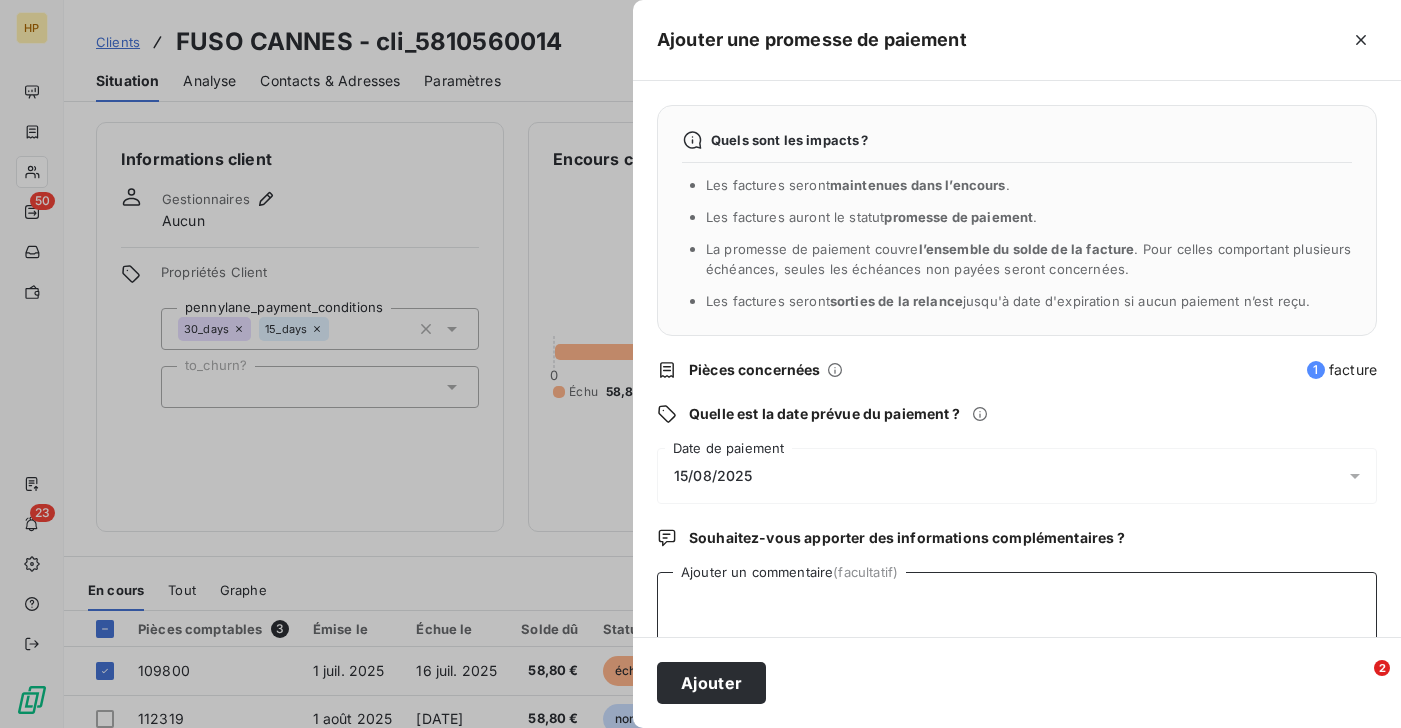 click on "Ajouter un commentaire  (facultatif)" at bounding box center [1017, 610] 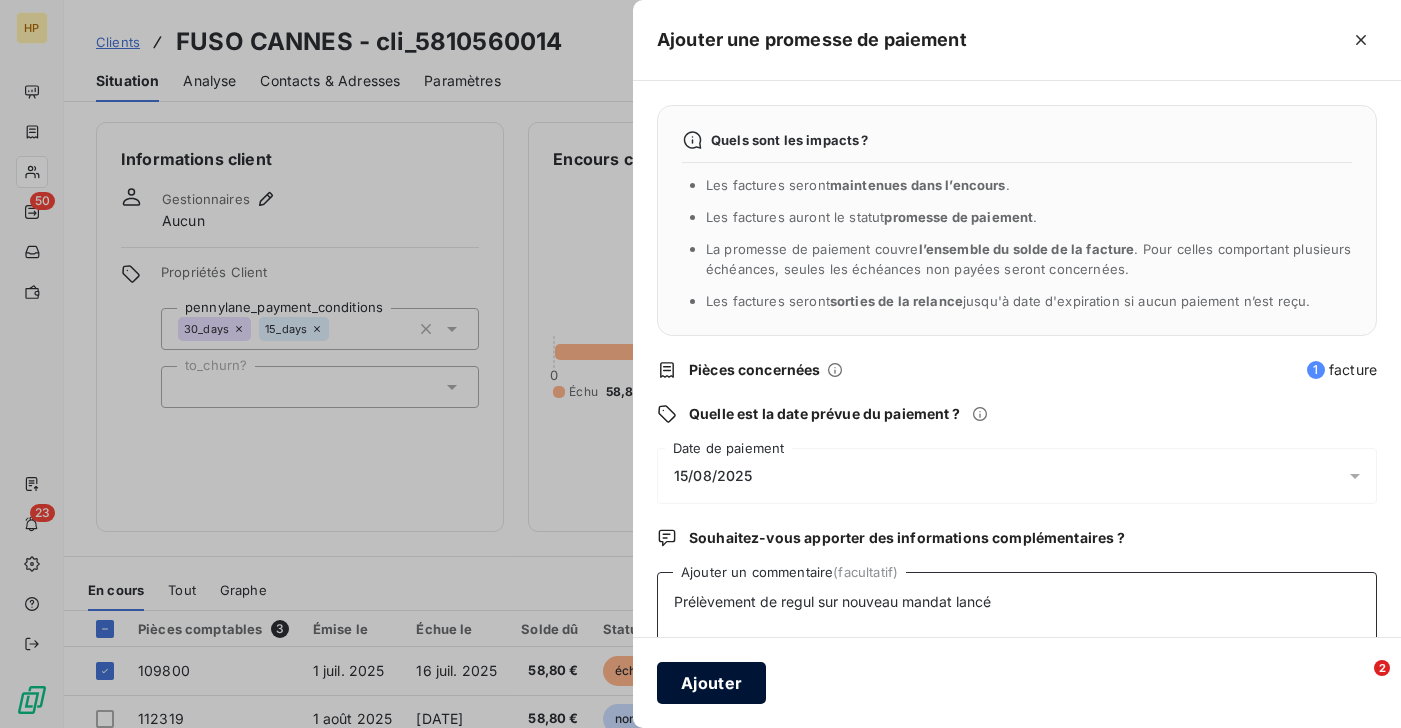 type on "Prélèvement de regul sur nouveau mandat lancé" 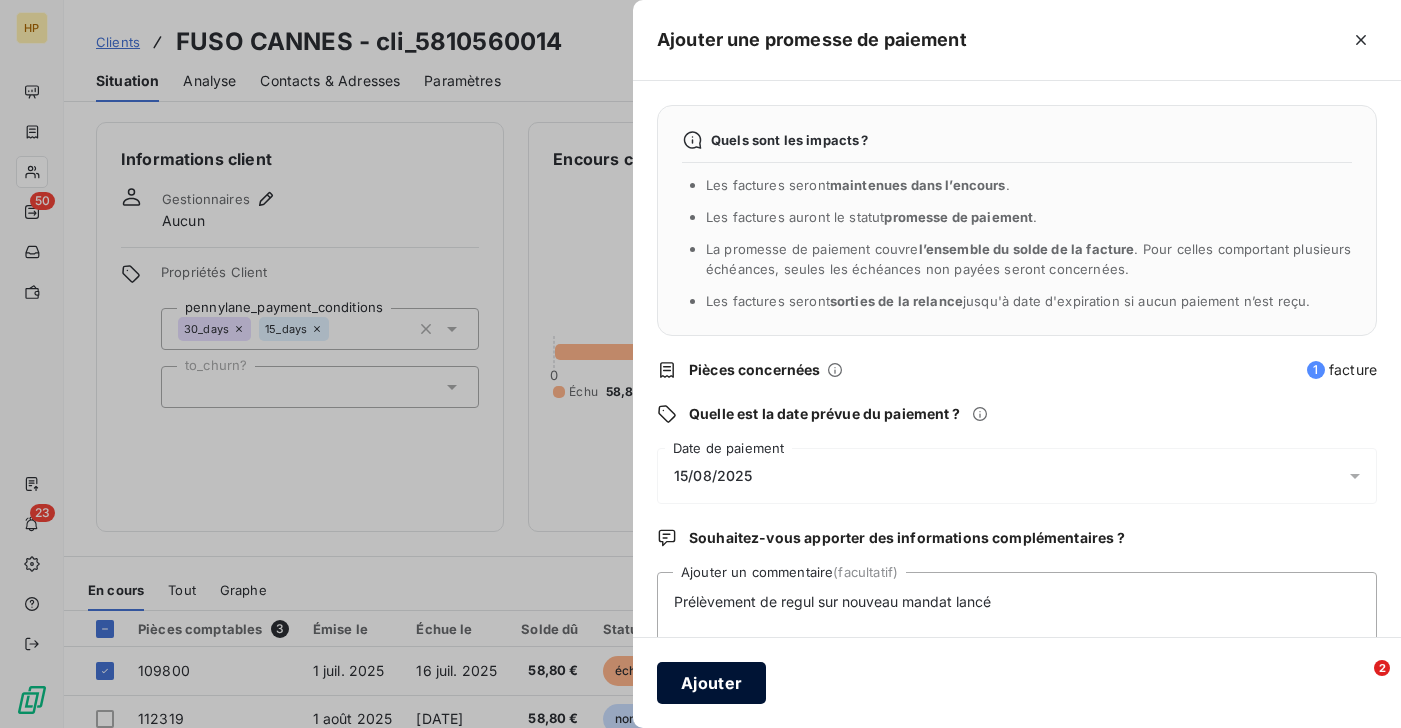 click on "Ajouter" at bounding box center (711, 683) 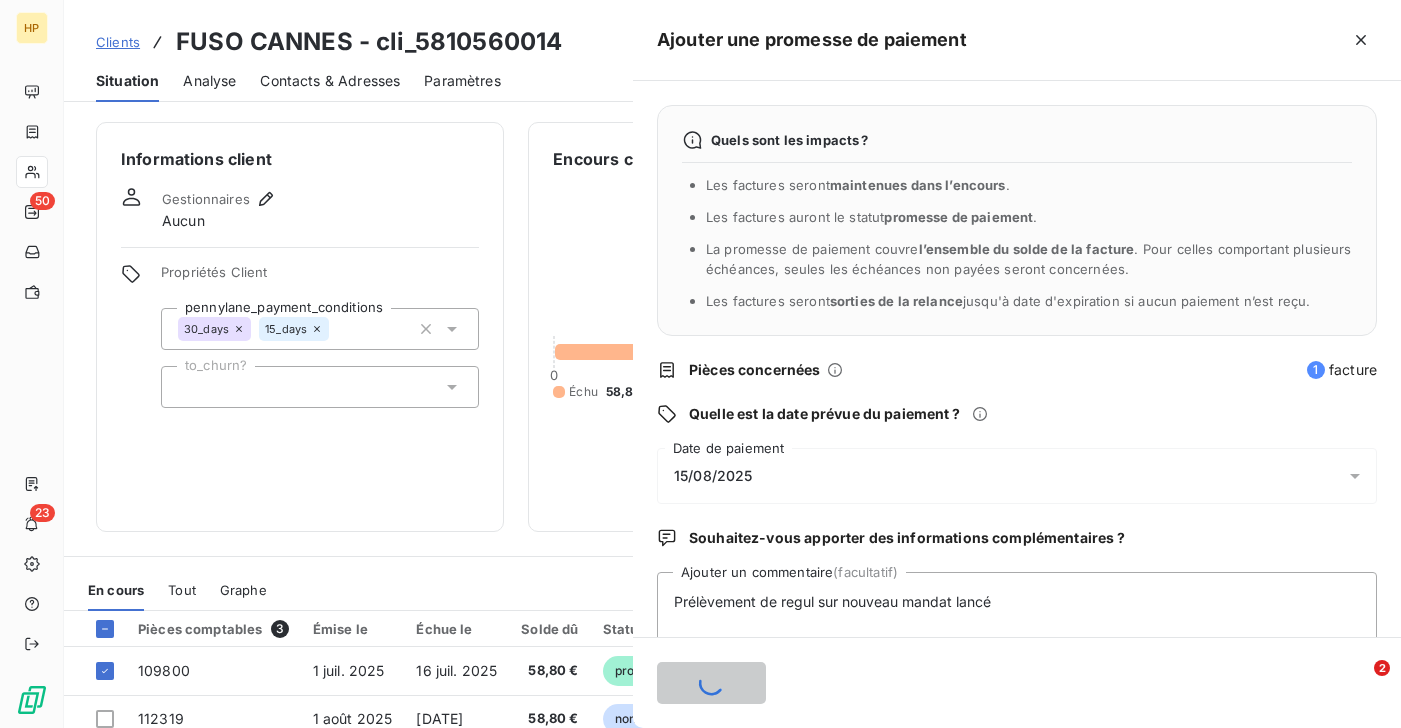 type 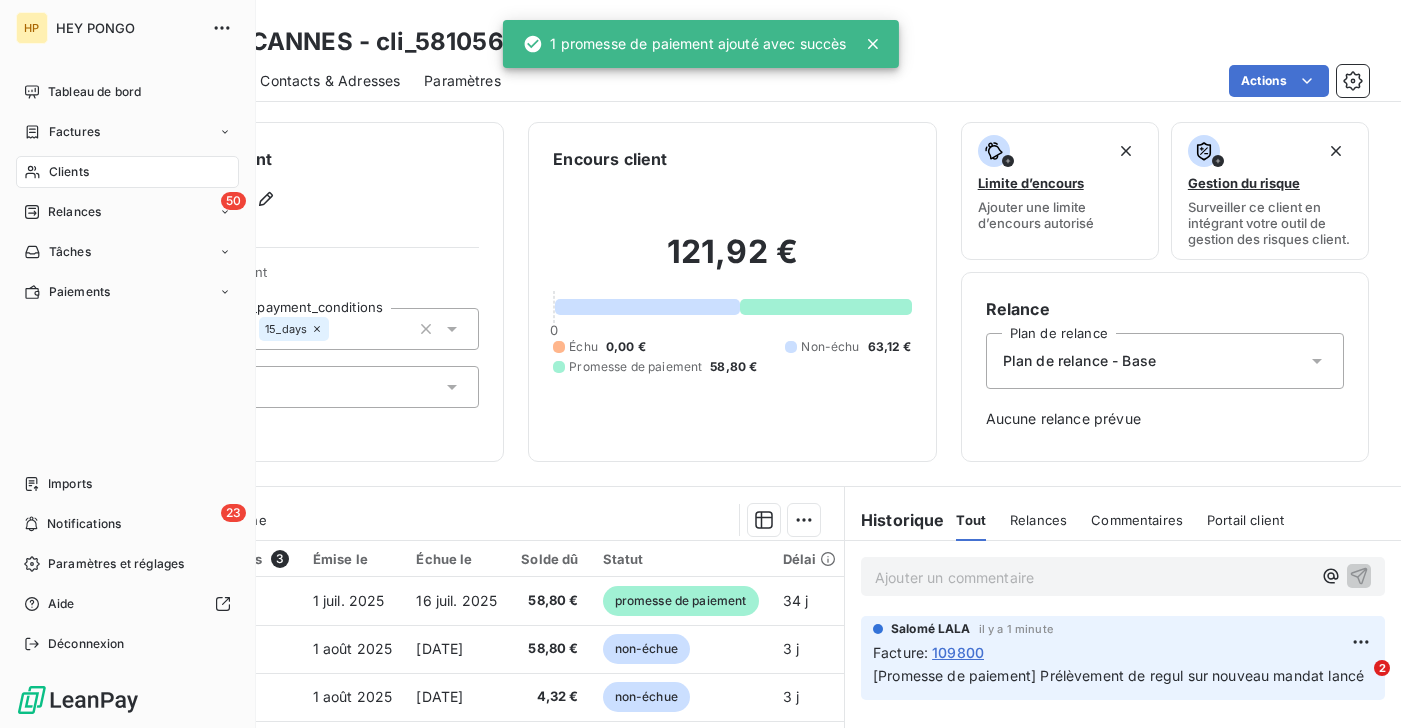 click 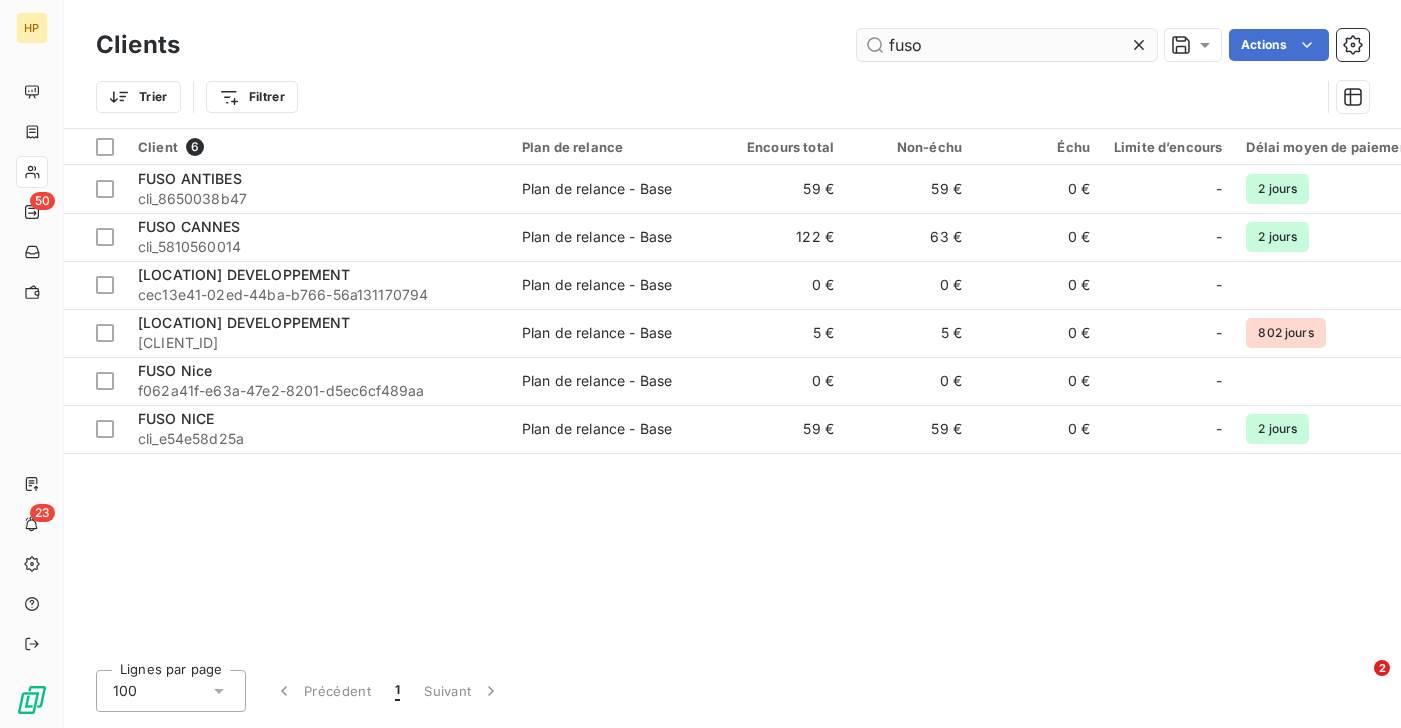 drag, startPoint x: 929, startPoint y: 46, endPoint x: 888, endPoint y: 43, distance: 41.109608 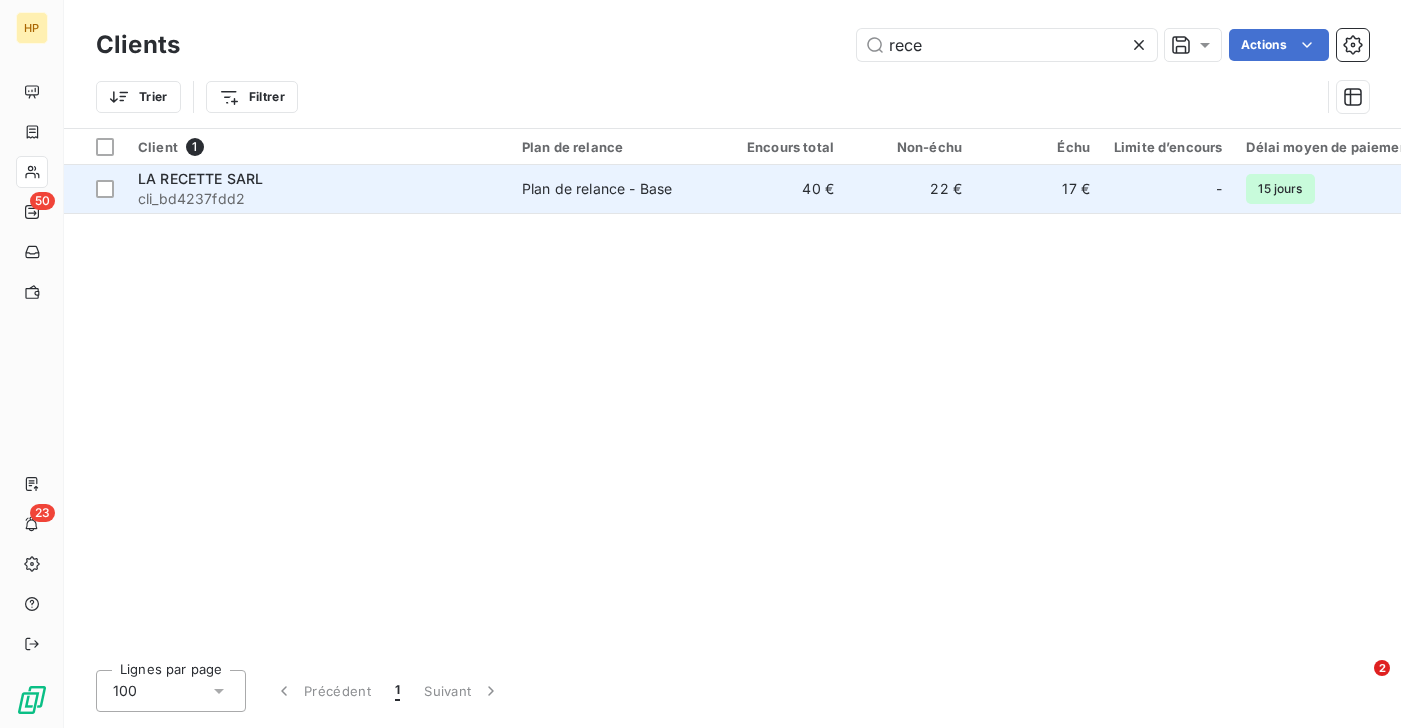 type on "rece" 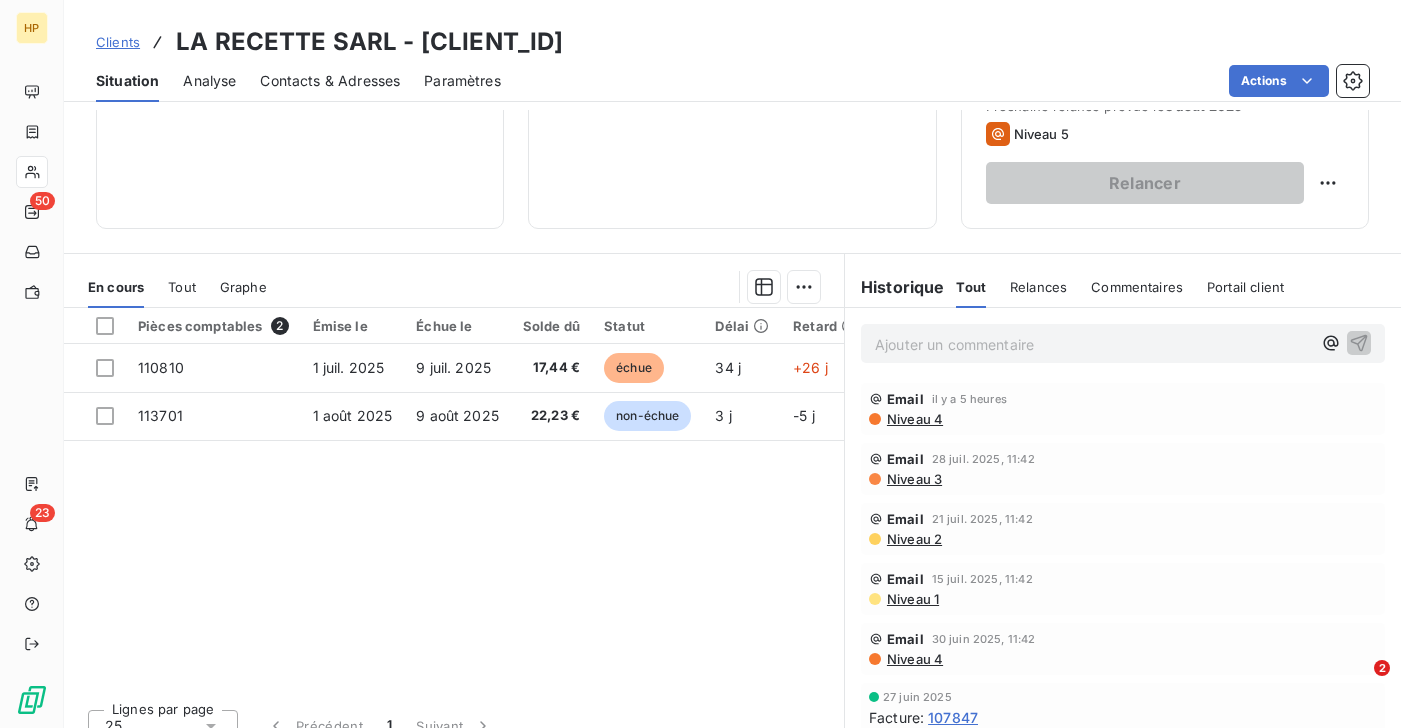 scroll, scrollTop: 328, scrollLeft: 0, axis: vertical 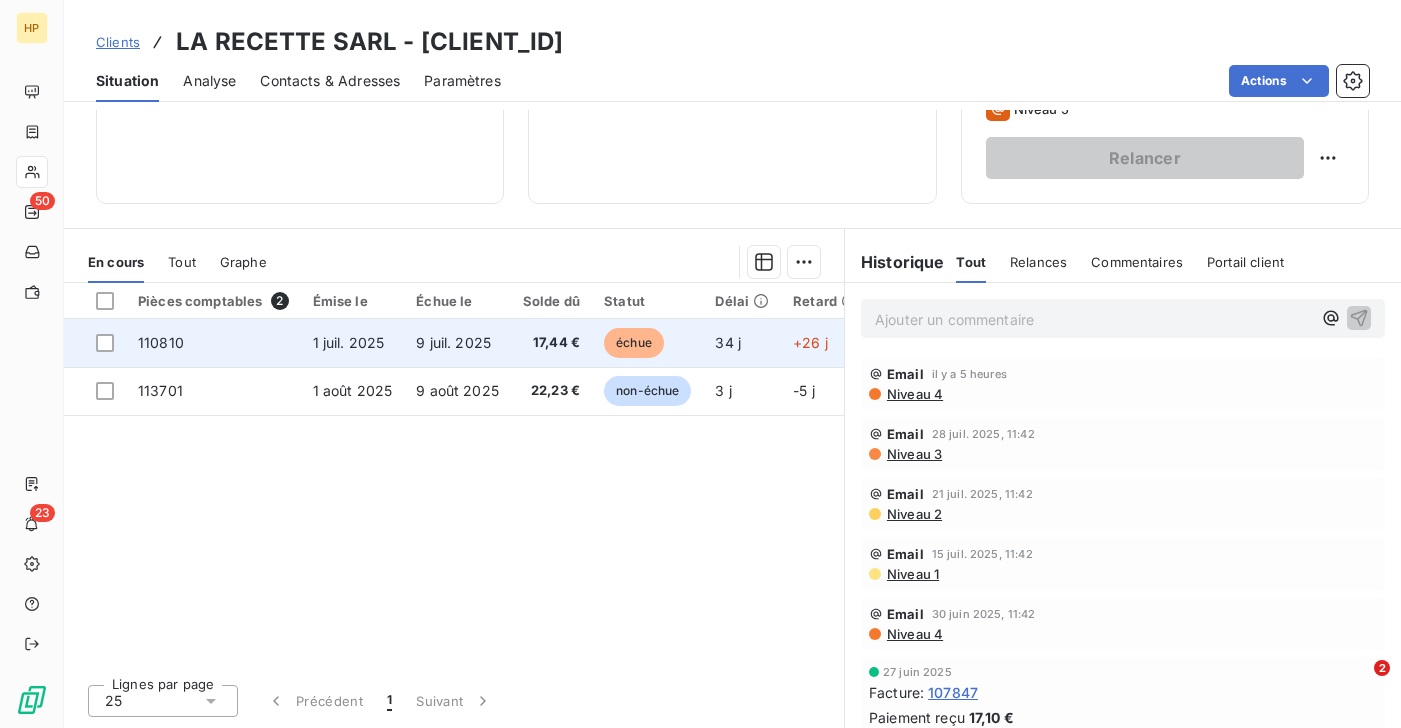 click on "9 juil. 2025" at bounding box center (457, 343) 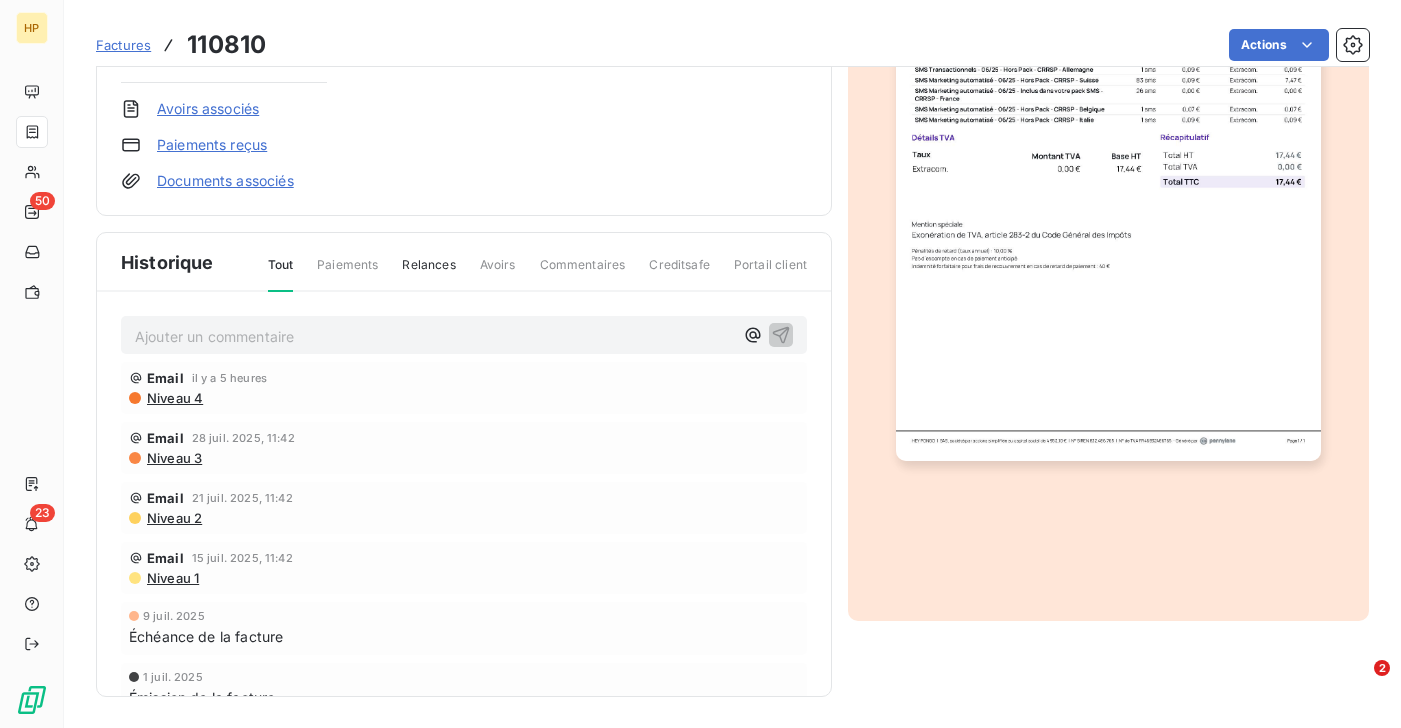 scroll, scrollTop: 0, scrollLeft: 0, axis: both 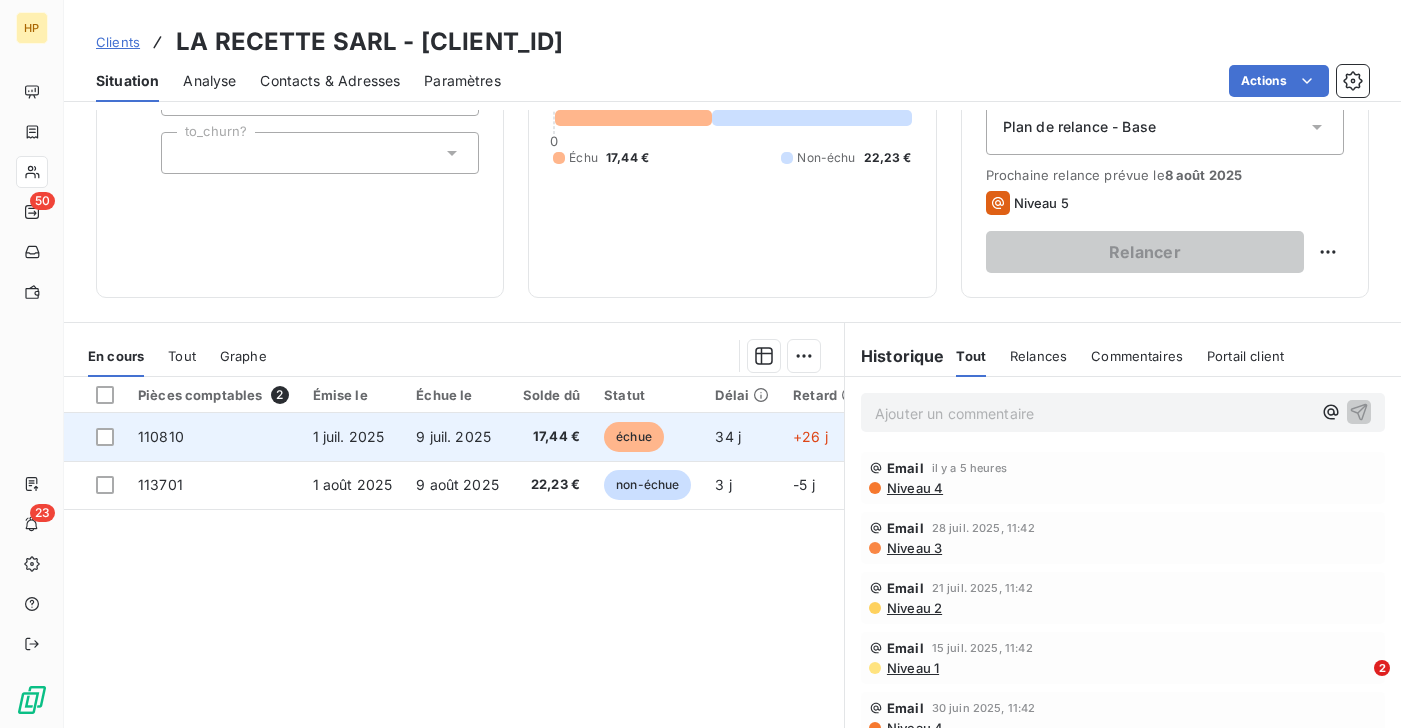 click on "110810" at bounding box center [161, 436] 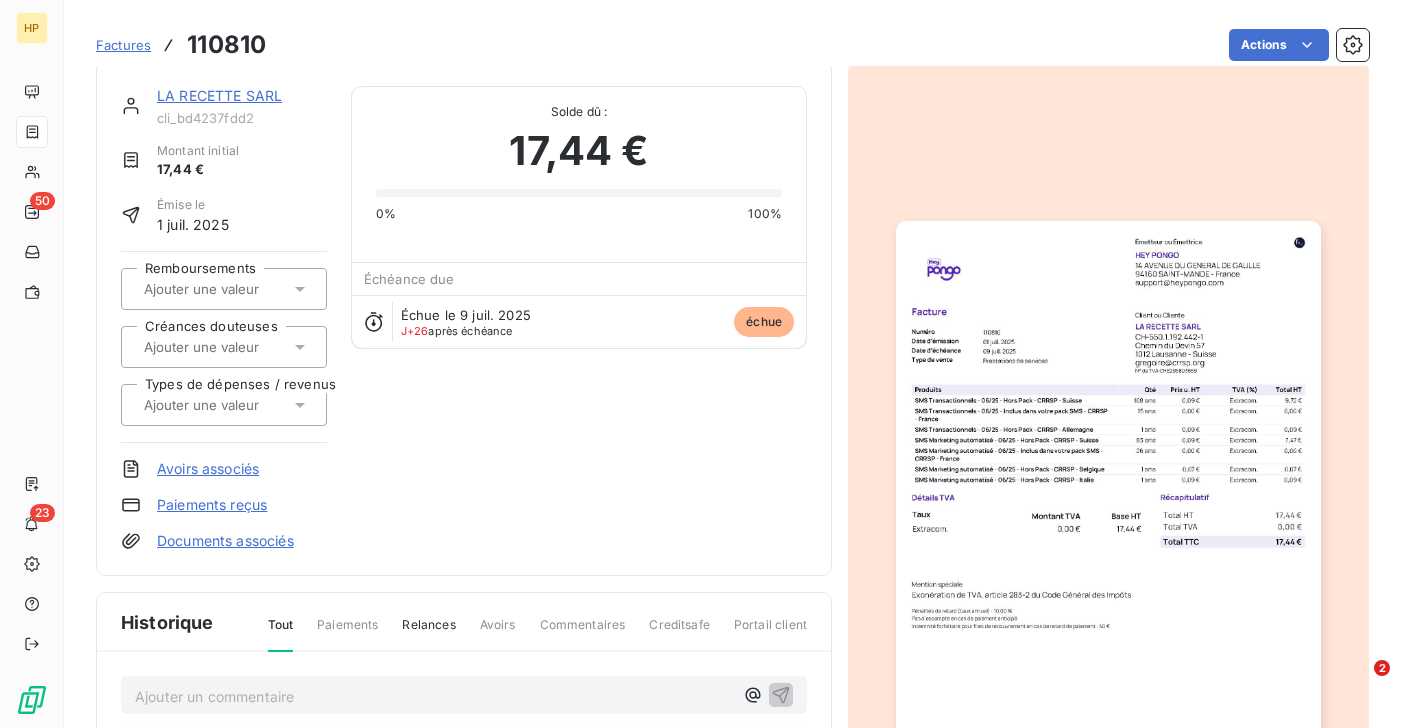 scroll, scrollTop: 0, scrollLeft: 0, axis: both 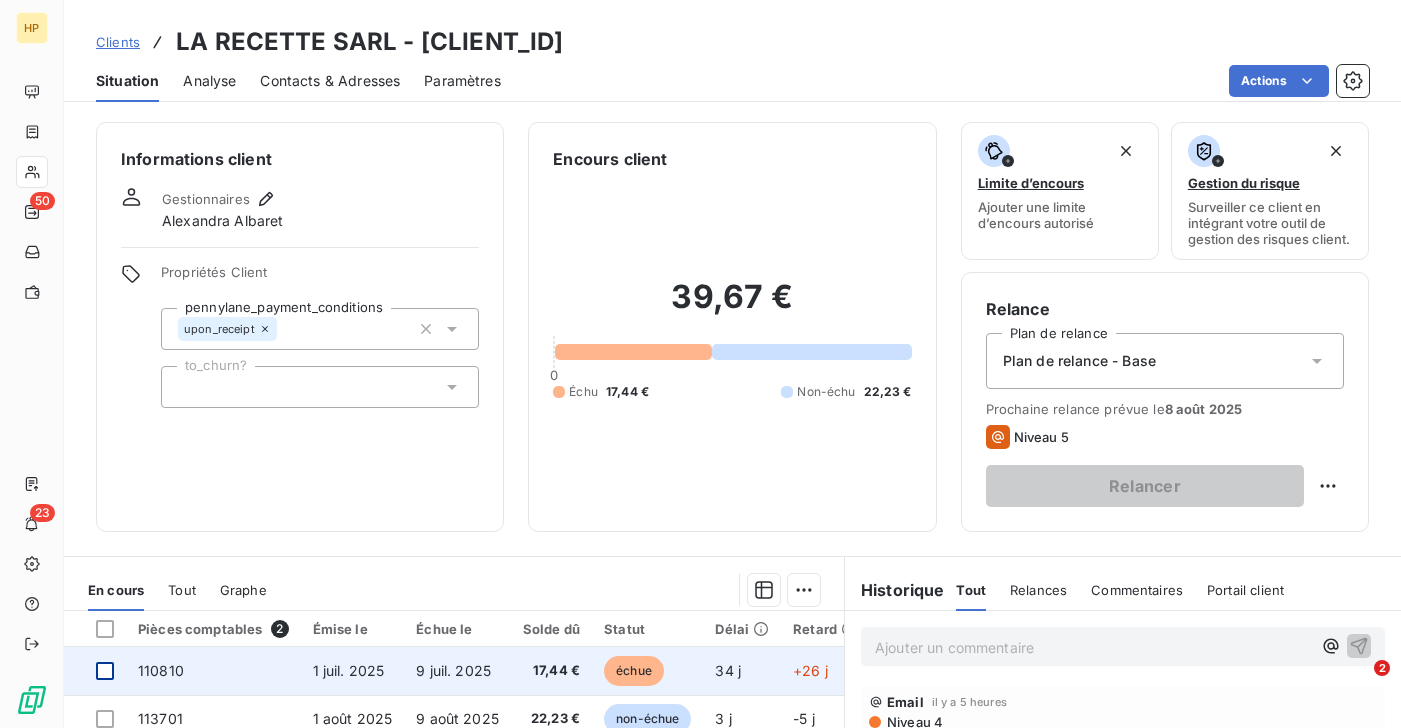click at bounding box center [105, 671] 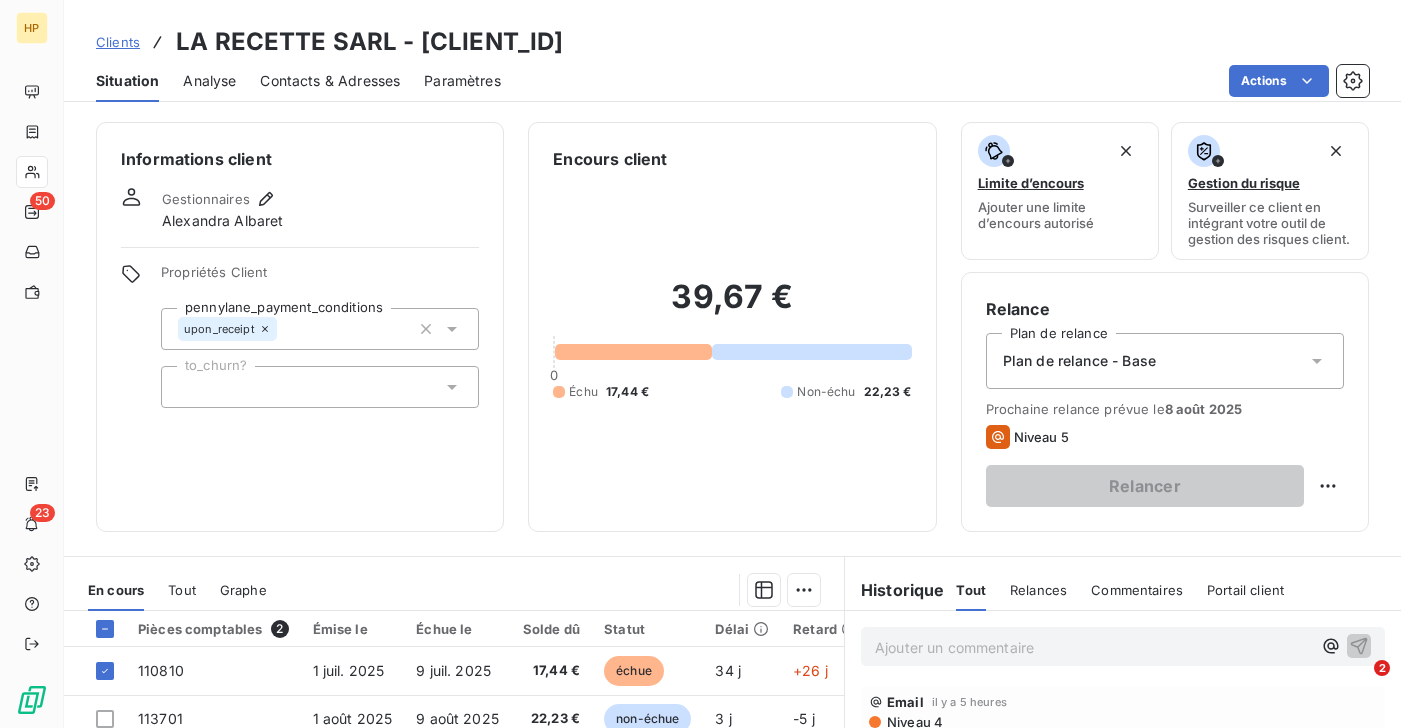 scroll, scrollTop: 328, scrollLeft: 0, axis: vertical 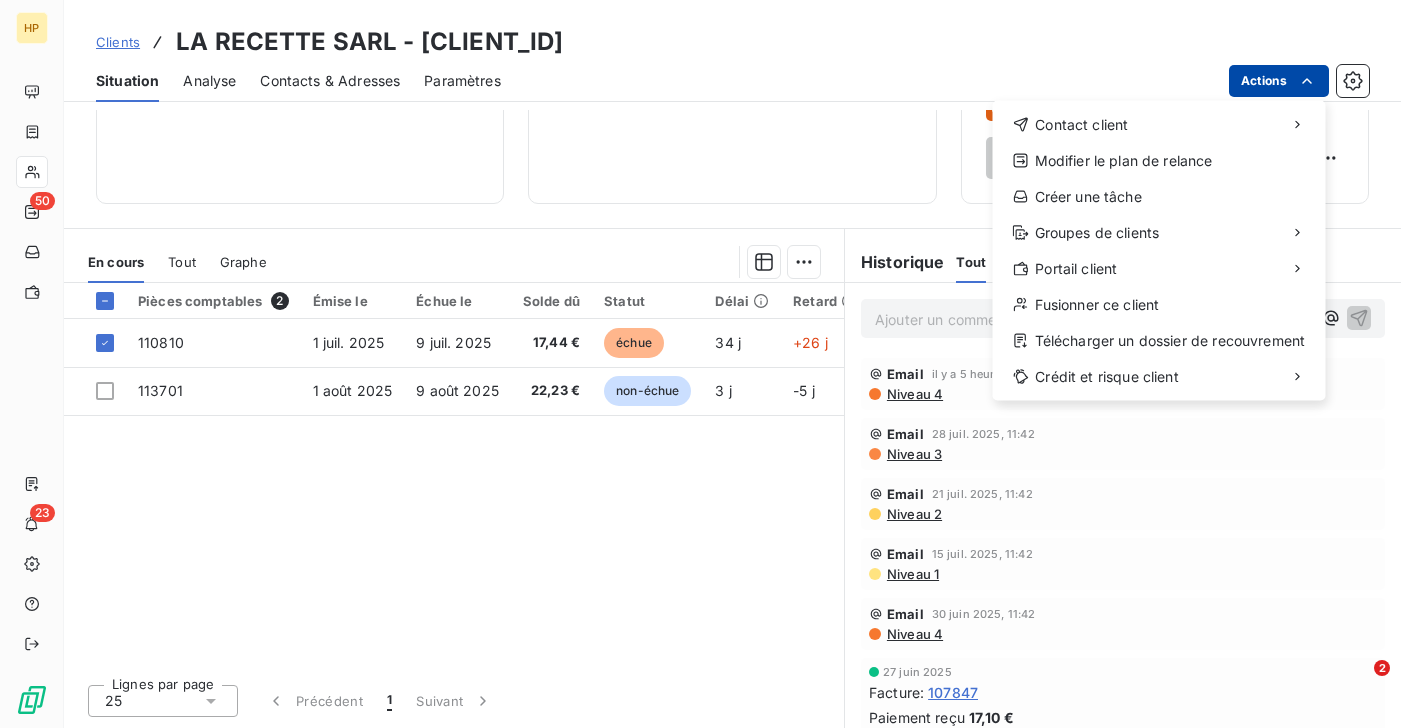click on "HP 50 23 Clients LA RECETTE SARL - [CLIENT_ID] Situation Analyse Contacts & Adresses Paramètres Actions Contact client Modifier le plan de relance Créer une tâche Groupes de clients Portail client Fusionner ce client Télécharger un dossier de recouvrement Crédit et risque client Informations client Gestionnaires Alexandra Albaret Propriétés Client pennylane_payment_conditions upon_receipt to_churn? Encours client   39,67 € 0 Échu 17,44 € Non-échu 22,23 €     Limite d’encours Ajouter une limite d’encours autorisé Gestion du risque Surveiller ce client en intégrant votre outil de gestion des risques client. Relance Plan de relance Plan de relance - Base Prochaine relance prévue le  8 août 2025 Niveau 5 Relancer En cours Tout Graphe Pièces comptables 2 Émise le Échue le Solde dû Statut Délai   Retard   110810 1 juil. 2025 9 juil. 2025 17,44 € échue 34 j +26 j 113701 1 août 2025 9 août 2025 22,23 € non-échue 3 j -5 j Lignes par page 25 Précédent 1  :" at bounding box center (700, 364) 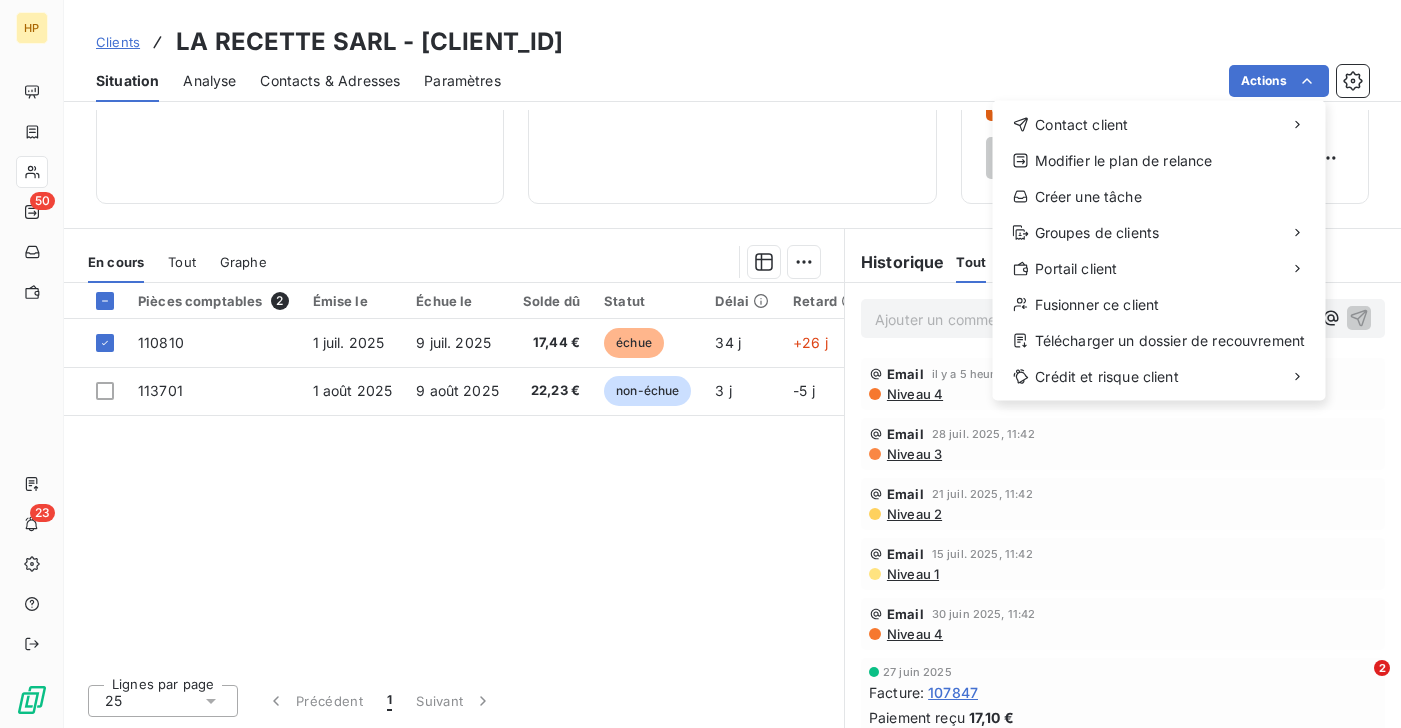 click on "HP 50 23 Clients LA RECETTE SARL - [CLIENT_ID] Situation Analyse Contacts & Adresses Paramètres Actions Contact client Modifier le plan de relance Créer une tâche Groupes de clients Portail client Fusionner ce client Télécharger un dossier de recouvrement Crédit et risque client Informations client Gestionnaires Alexandra Albaret Propriétés Client pennylane_payment_conditions upon_receipt to_churn? Encours client   39,67 € 0 Échu 17,44 € Non-échu 22,23 €     Limite d’encours Ajouter une limite d’encours autorisé Gestion du risque Surveiller ce client en intégrant votre outil de gestion des risques client. Relance Plan de relance Plan de relance - Base Prochaine relance prévue le  8 août 2025 Niveau 5 Relancer En cours Tout Graphe Pièces comptables 2 Émise le Échue le Solde dû Statut Délai   Retard   110810 1 juil. 2025 9 juil. 2025 17,44 € échue 34 j +26 j 113701 1 août 2025 9 août 2025 22,23 € non-échue 3 j -5 j Lignes par page 25 Précédent 1  :" at bounding box center [700, 364] 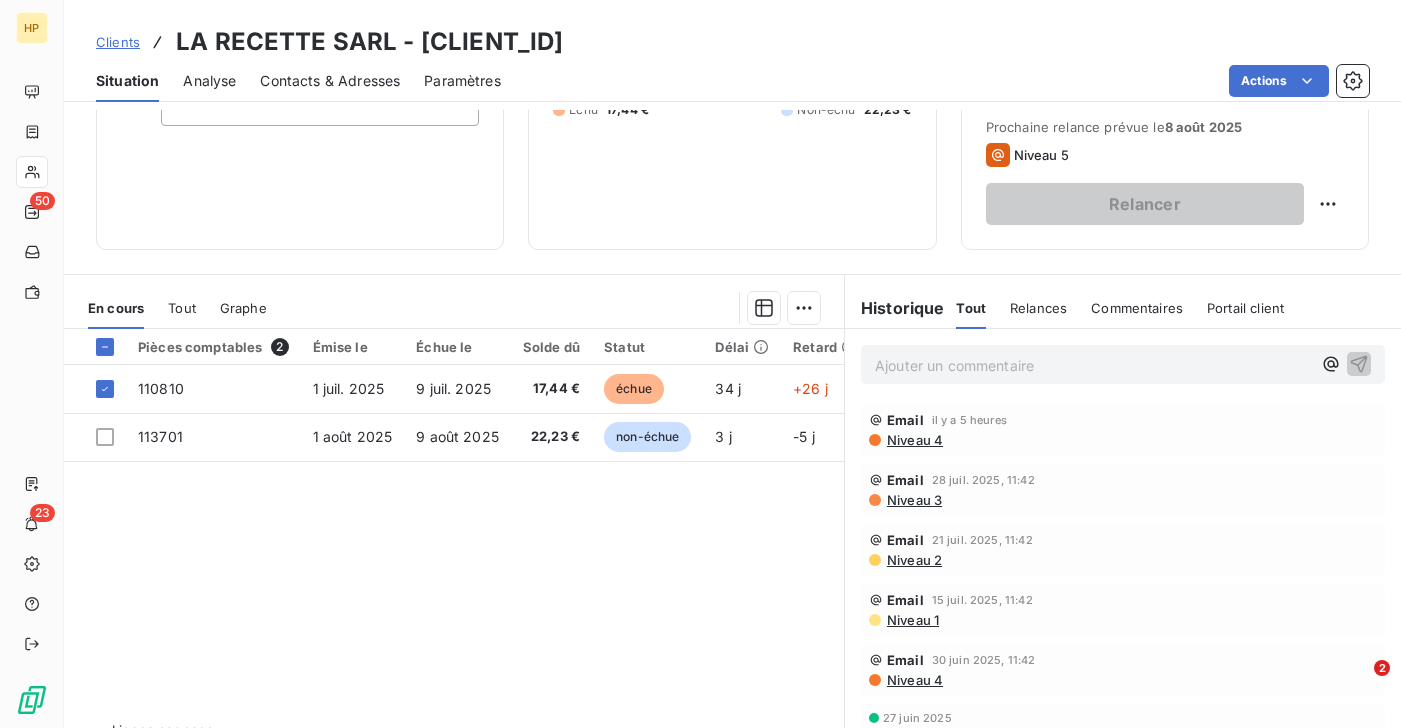scroll, scrollTop: 0, scrollLeft: 0, axis: both 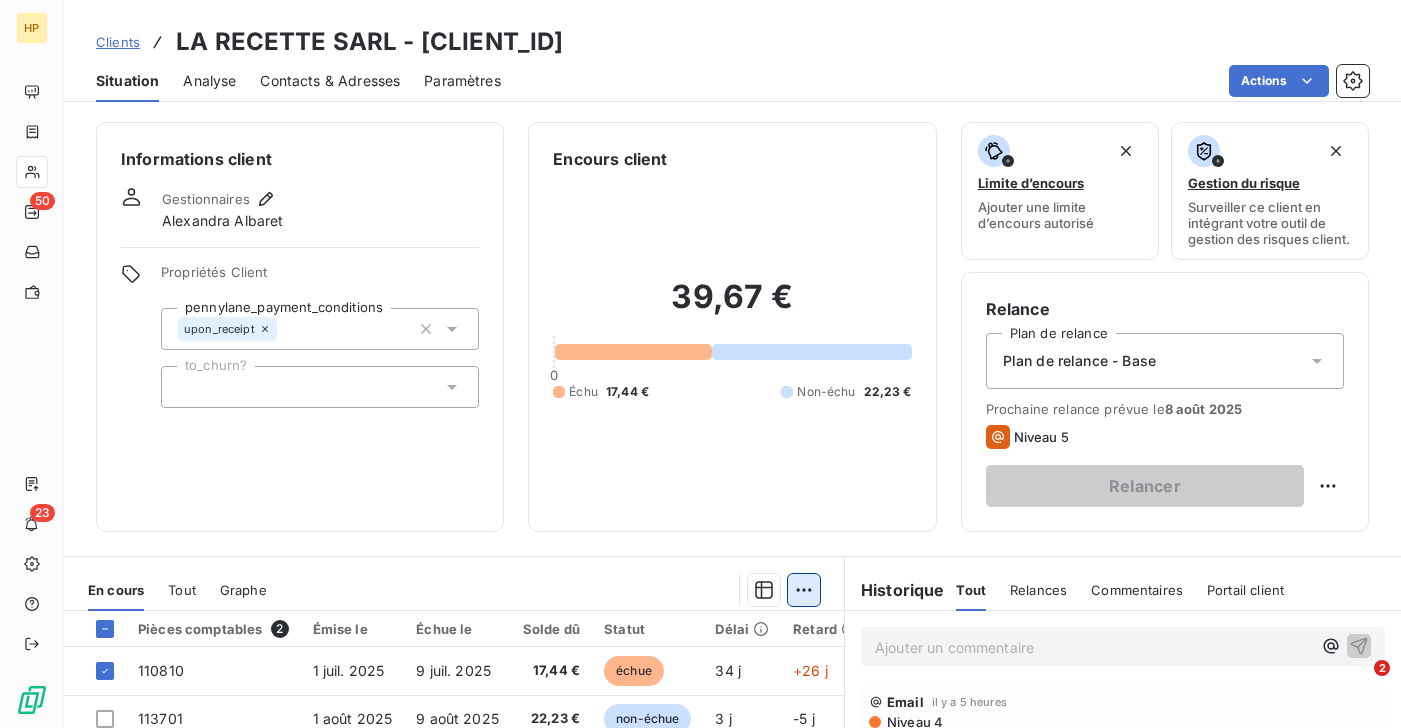 click on "HP 50 23 Clients LA RECETTE SARL - [CLIENT_ID] Situation Analyse Contacts & Adresses Paramètres Actions Informations client Gestionnaires Alexandra Albaret Propriétés Client pennylane_payment_conditions upon_receipt to_churn? Encours client   39,67 € 0 Échu 17,44 € Non-échu 22,23 €     Limite d’encours Ajouter une limite d’encours autorisé Gestion du risque Surveiller ce client en intégrant votre outil de gestion des risques client. Relance Plan de relance Plan de relance - Base Prochaine relance prévue le  8 août 2025 Niveau 5 Relancer En cours Tout Graphe Pièces comptables 2 Émise le Échue le Solde dû Statut Délai   Retard   110810 1 juil. 2025 9 juil. 2025 17,44 € échue 34 j +26 j 113701 1 août 2025 9 août 2025 22,23 € non-échue 3 j -5 j Lignes par page 25 Précédent 1 Suivant Historique Tout Relances Commentaires Portail client Tout Relances Commentaires Portail client Ajouter un commentaire ﻿ Email il y a 5 heures Niveau 4 Email Niveau 3 Email 2" at bounding box center (700, 364) 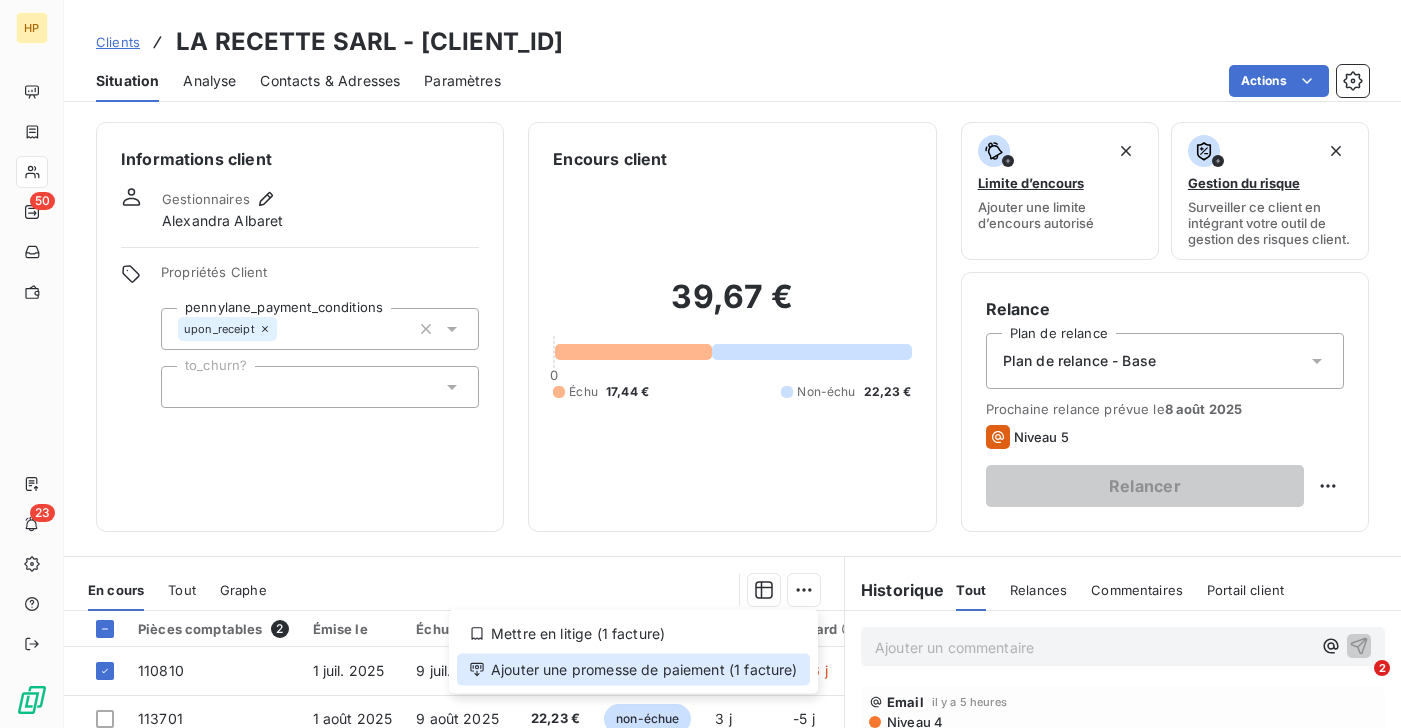 click on "Ajouter une promesse de paiement (1 facture)" at bounding box center (633, 670) 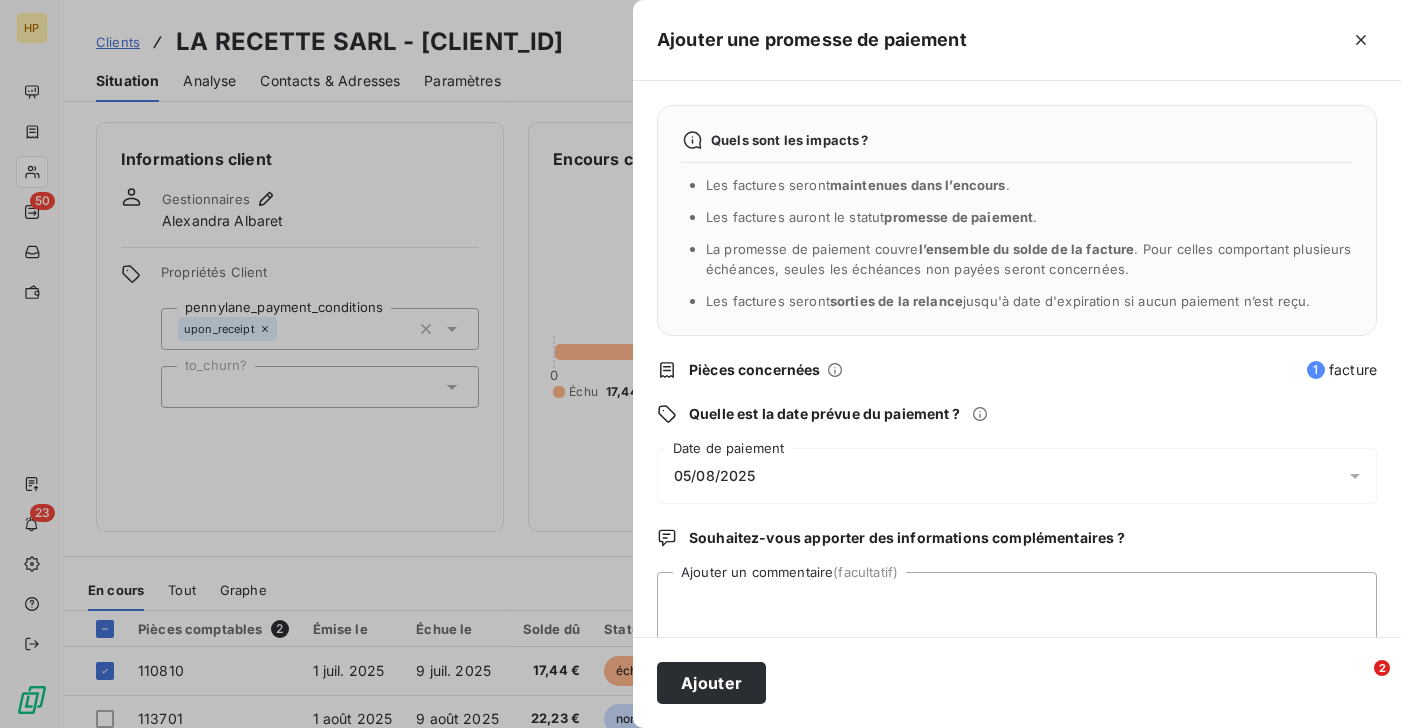 scroll, scrollTop: 35, scrollLeft: 0, axis: vertical 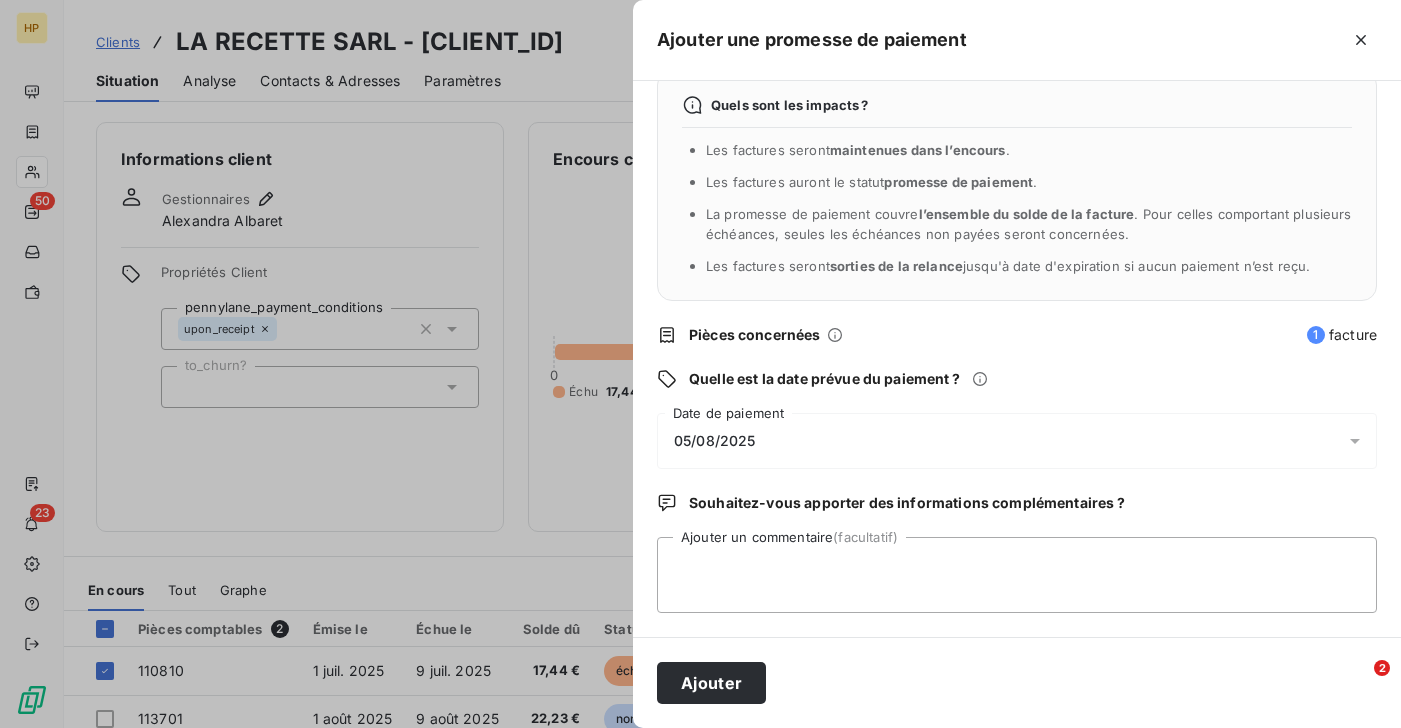click on "05/08/2025" at bounding box center (1017, 441) 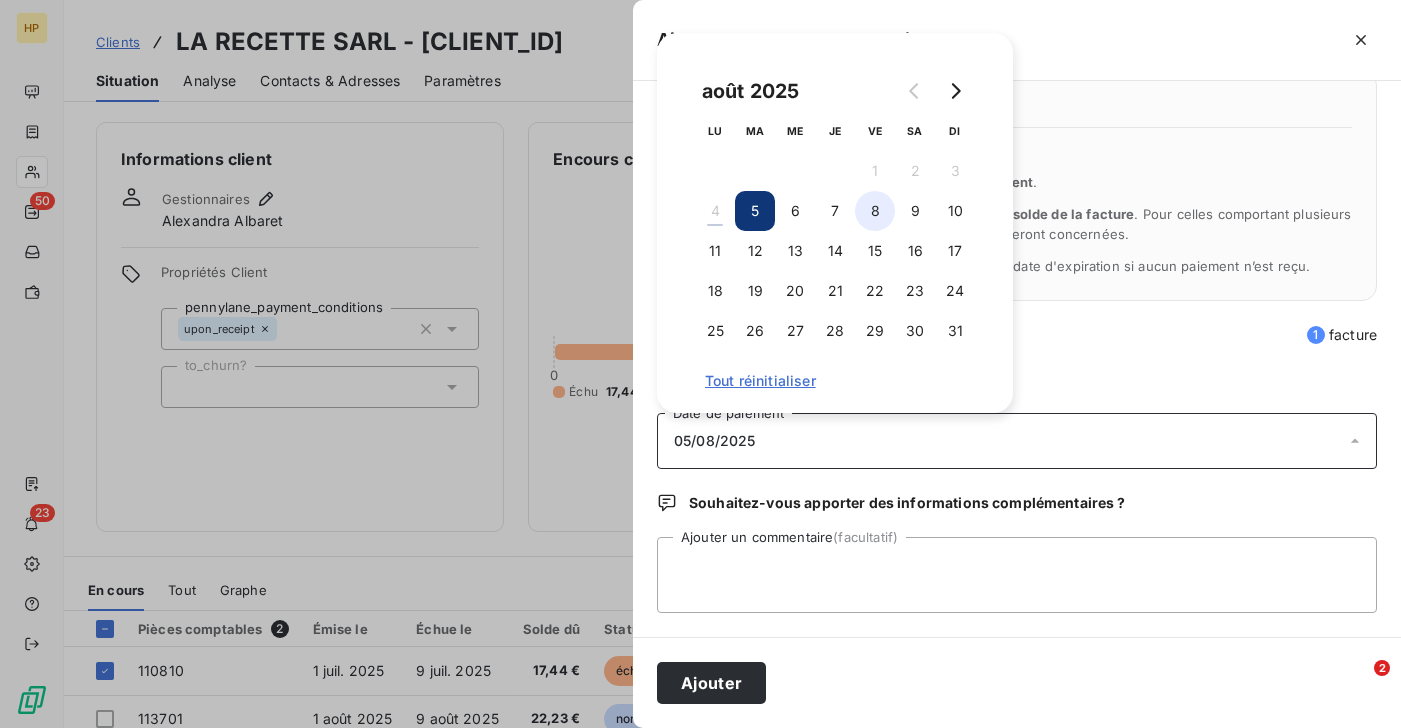click on "8" at bounding box center [875, 211] 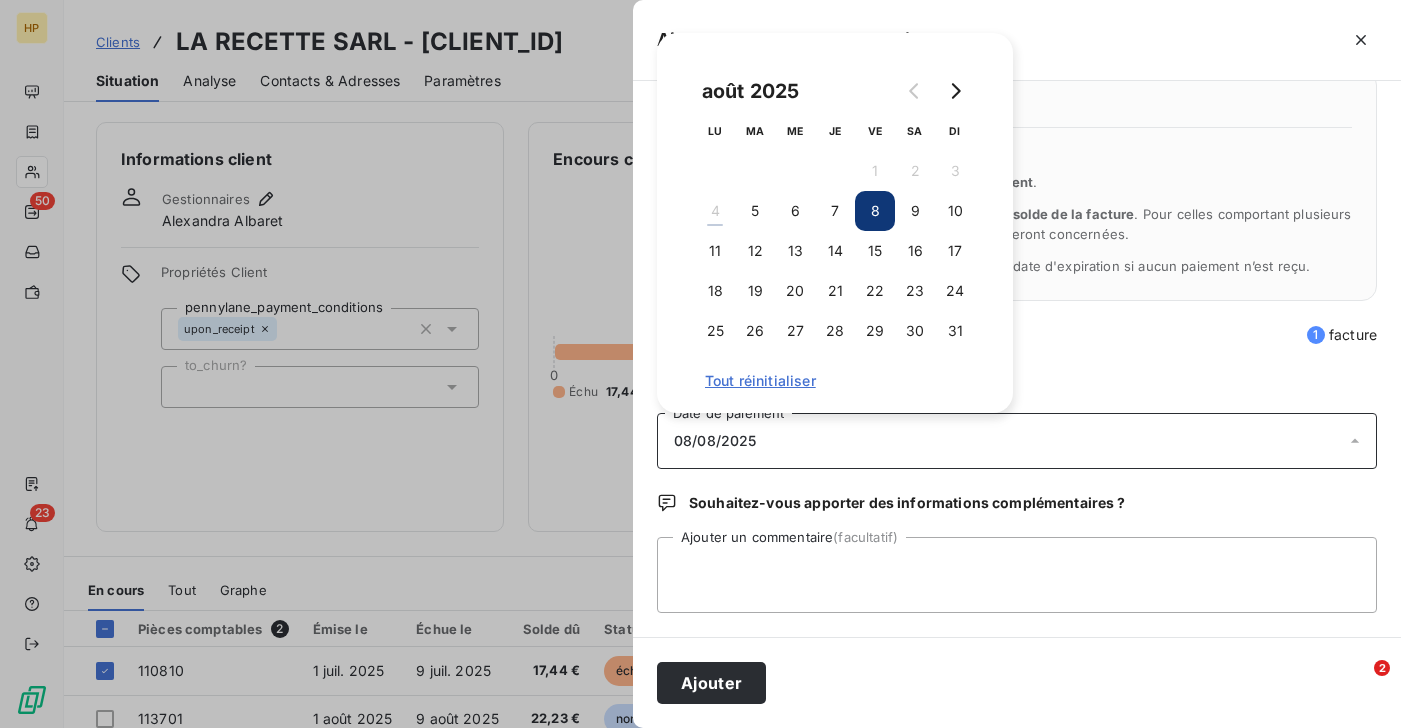 click on "Pièces concernées" at bounding box center (992, 335) 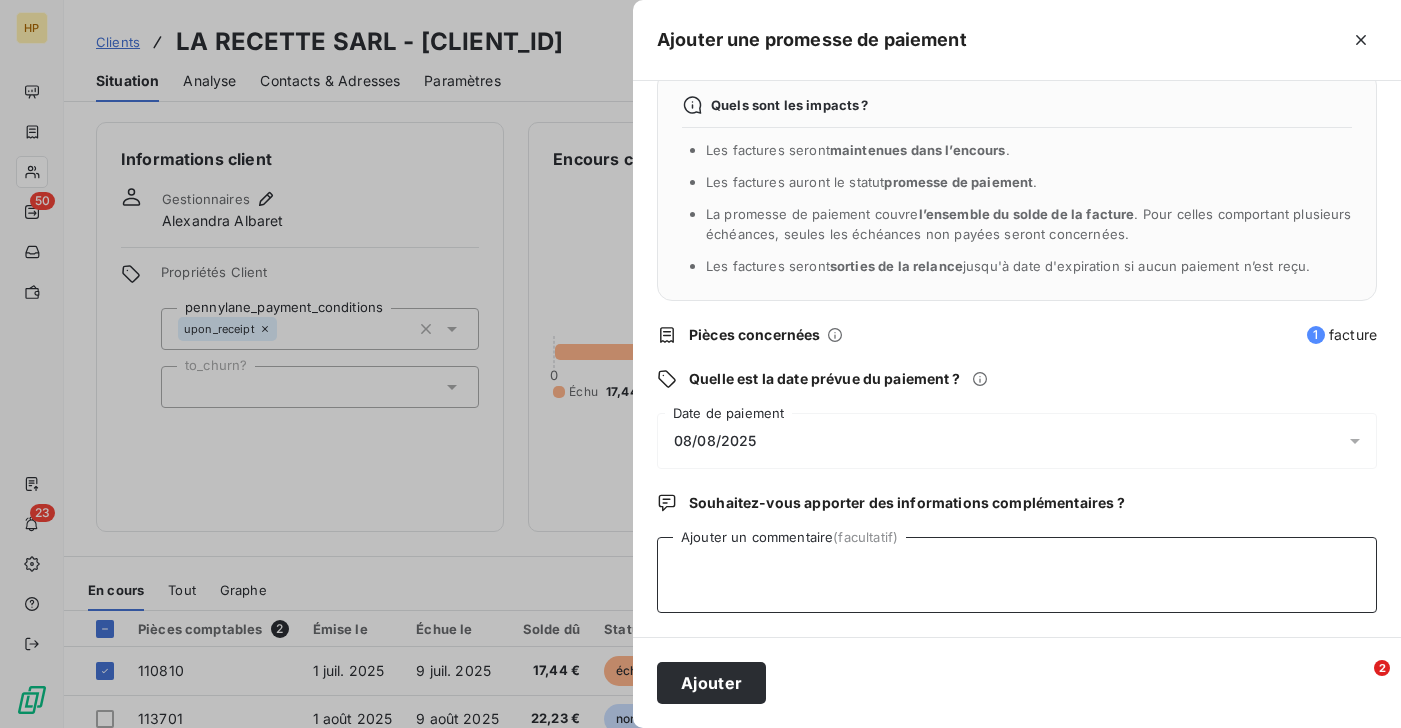 click on "Ajouter un commentaire  (facultatif)" at bounding box center [1017, 575] 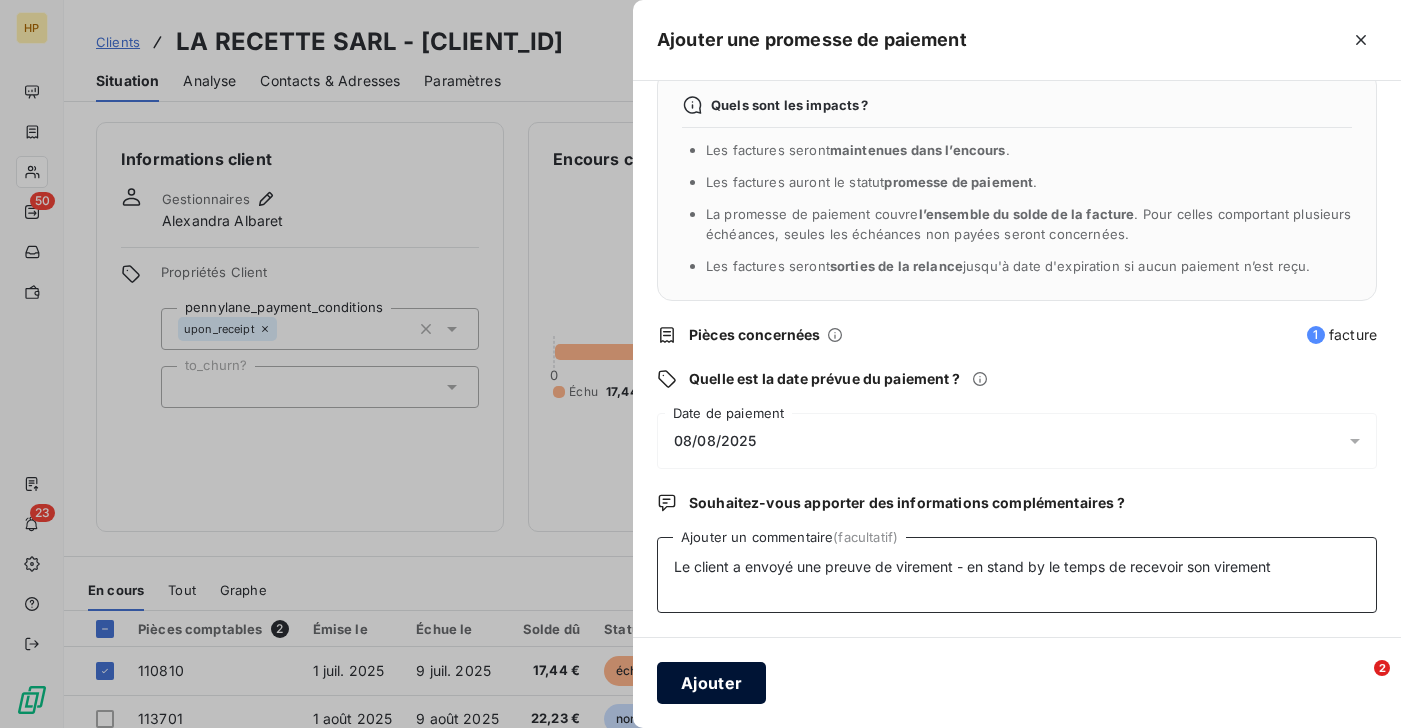 type on "Le client a envoyé une preuve de virement - en stand by le temps de recevoir son virement" 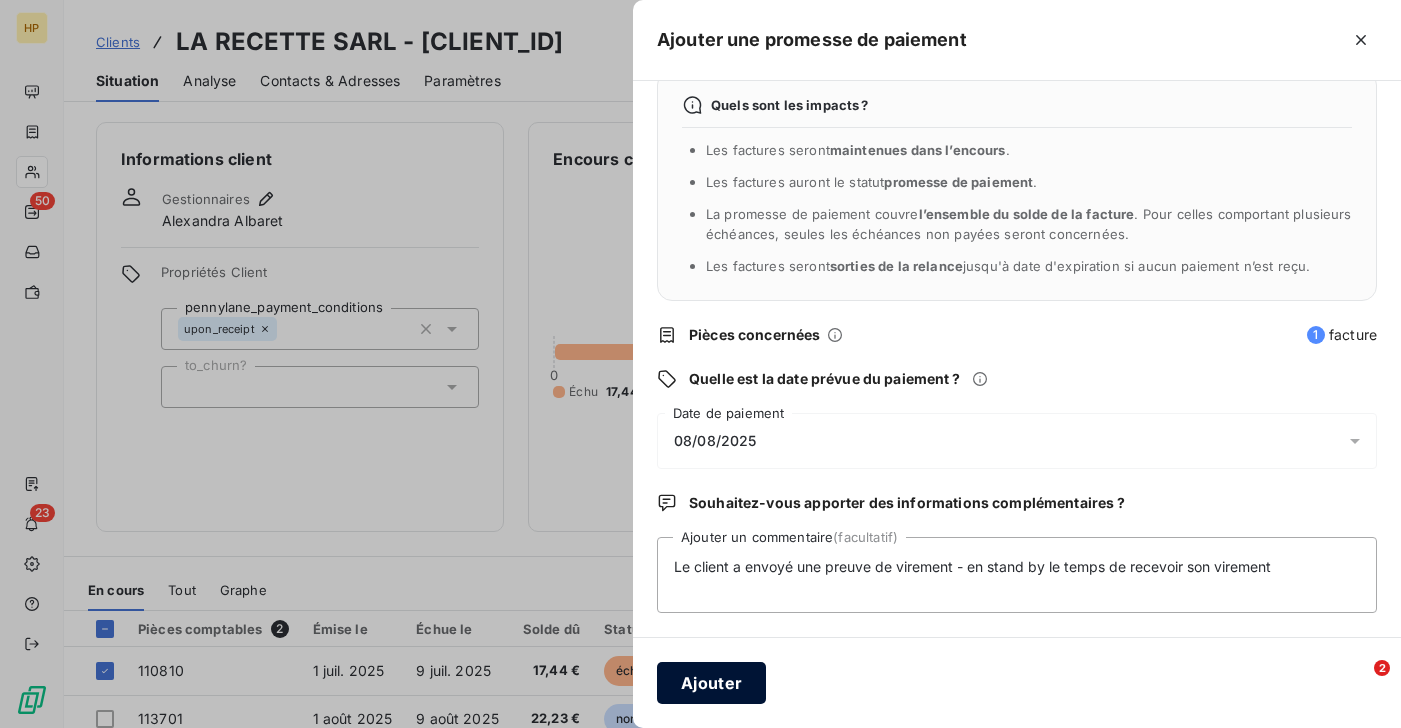 click on "Ajouter" at bounding box center [711, 683] 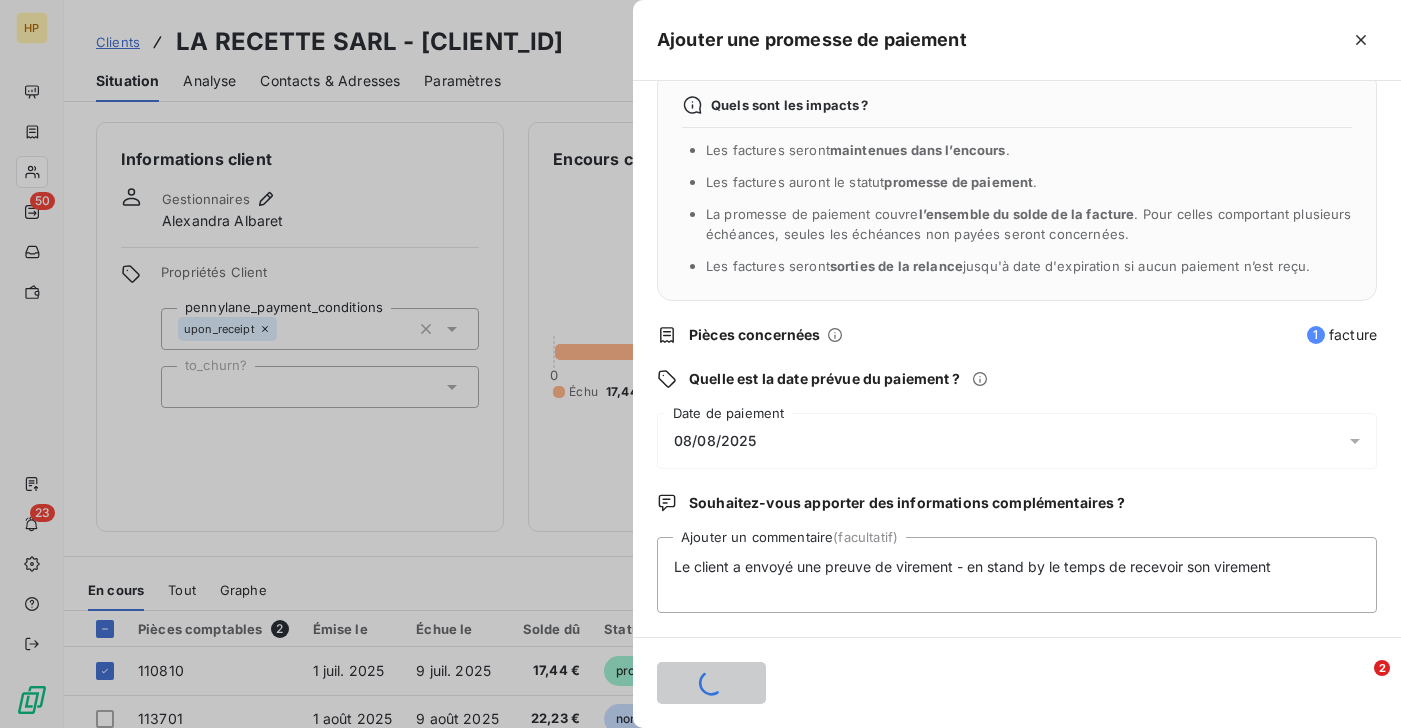 type 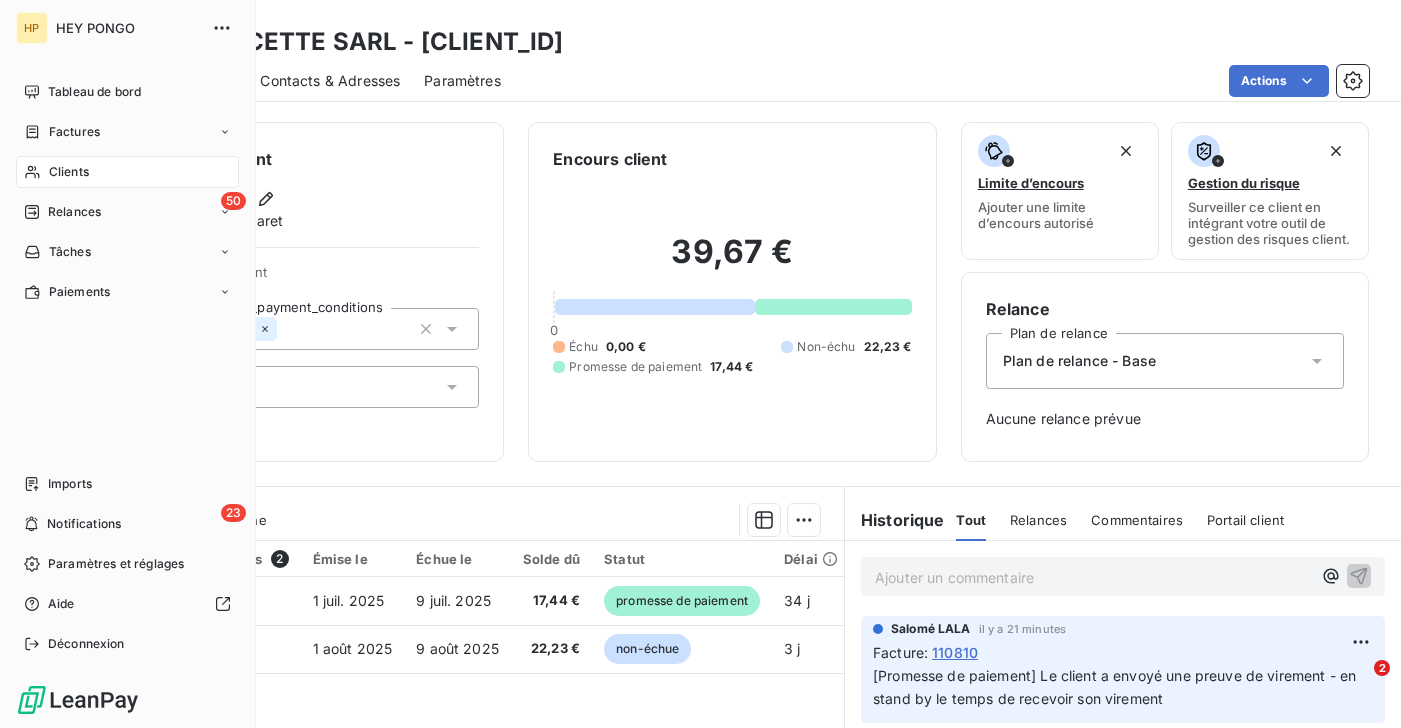click on "Clients" at bounding box center [69, 172] 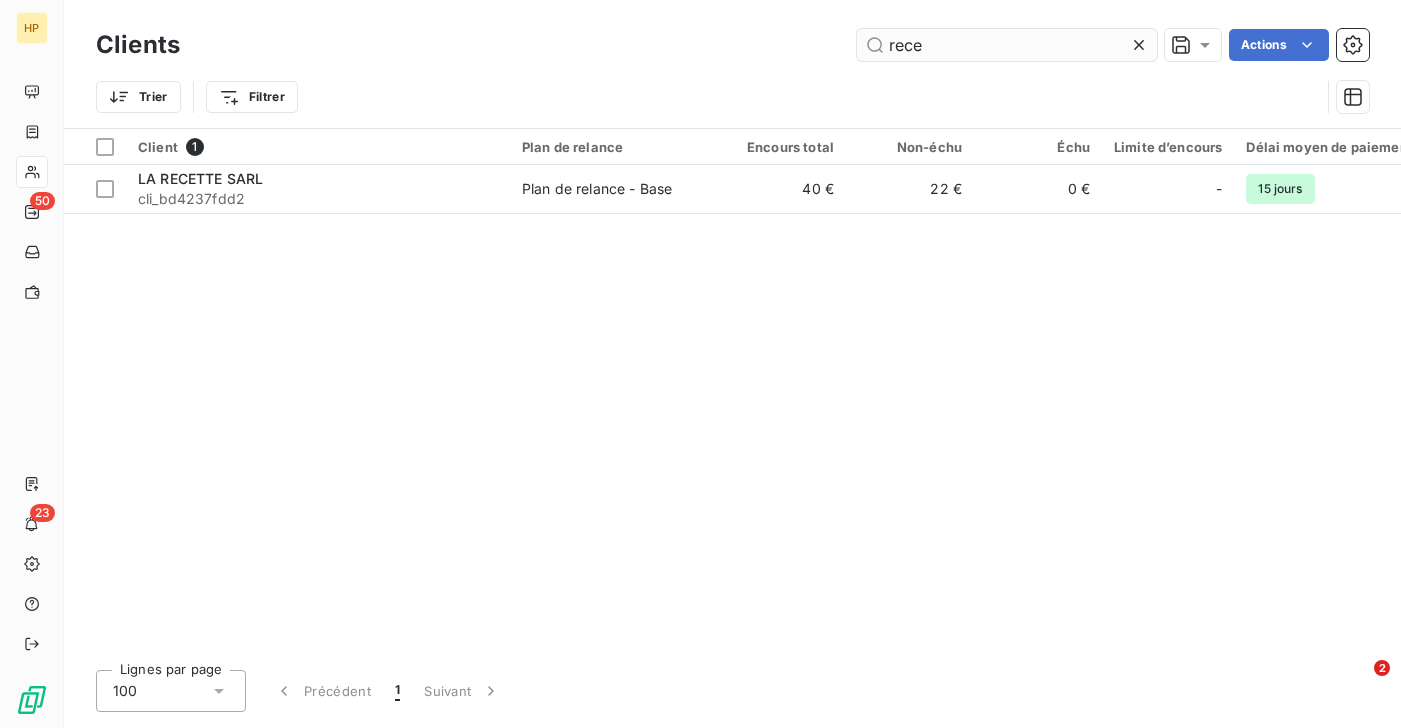 drag, startPoint x: 935, startPoint y: 47, endPoint x: 881, endPoint y: 43, distance: 54.147945 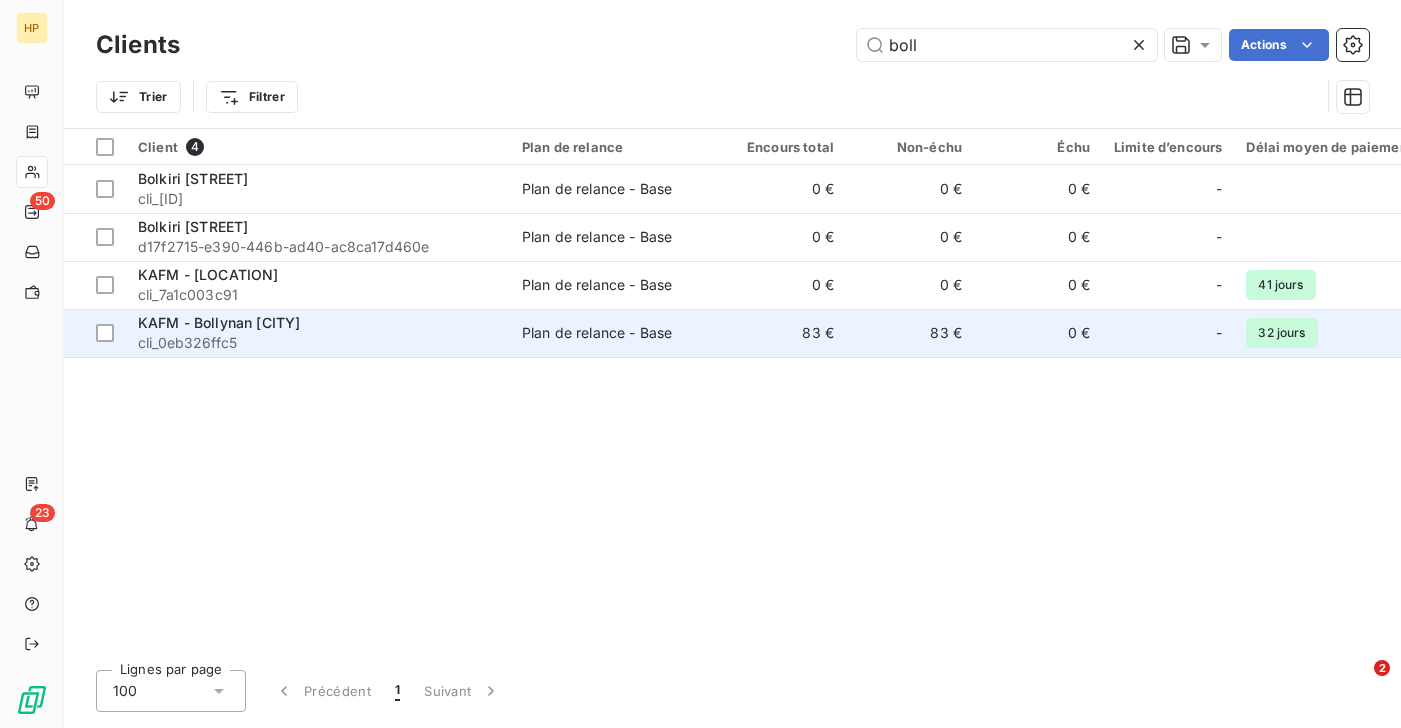 type on "boll" 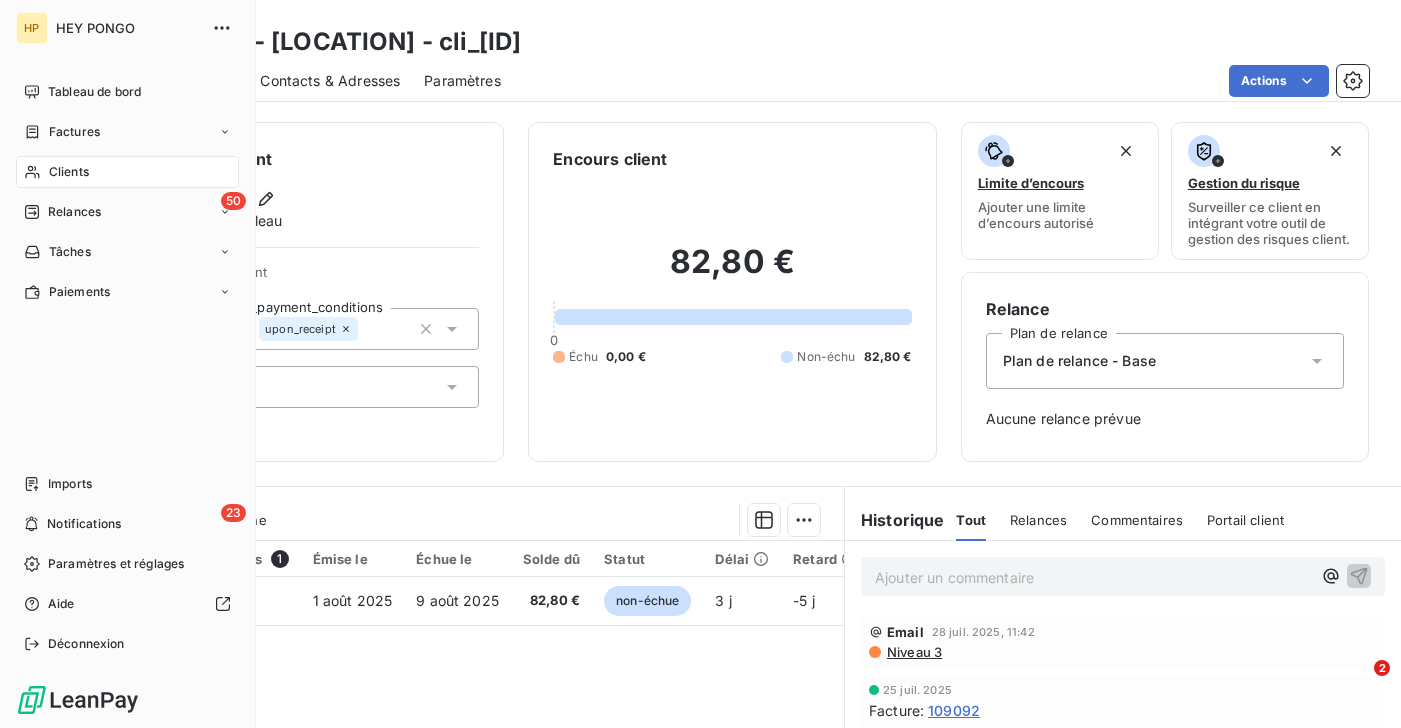 click on "Clients" at bounding box center (69, 172) 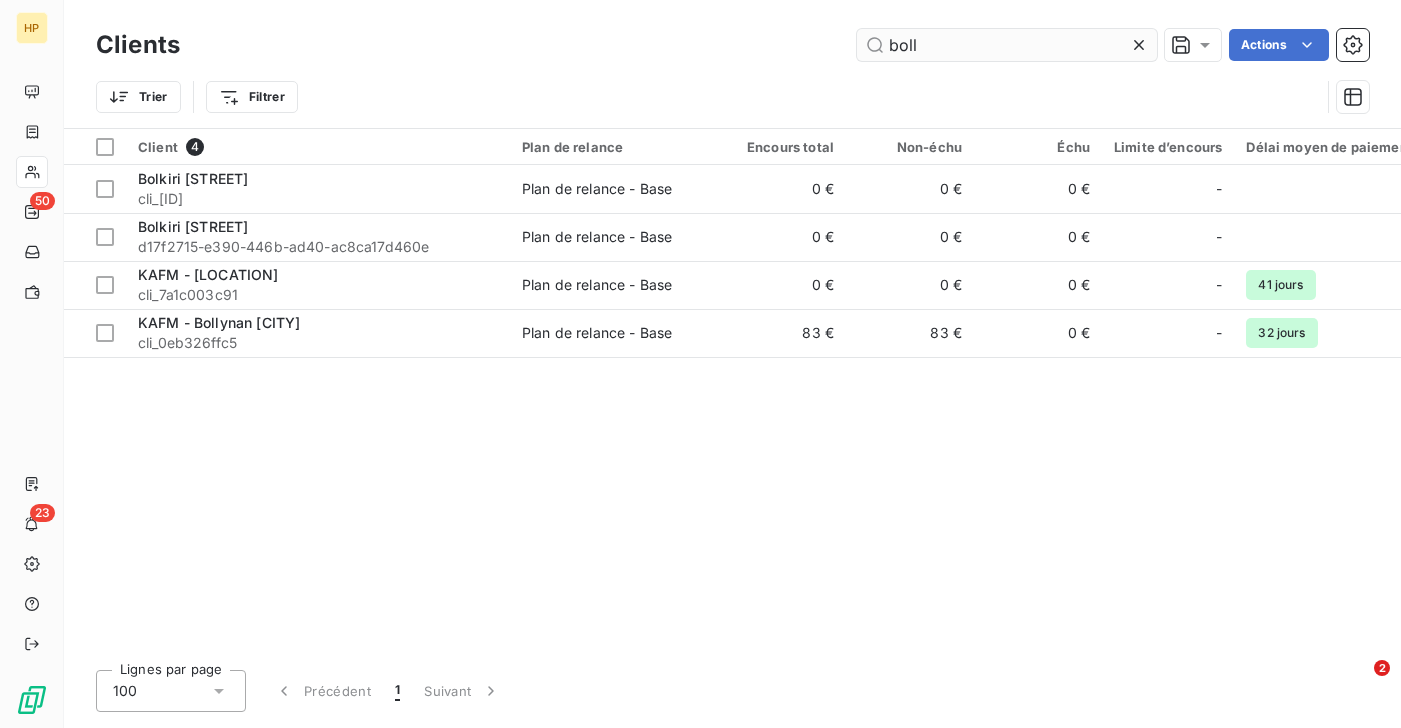 drag, startPoint x: 947, startPoint y: 49, endPoint x: 885, endPoint y: 48, distance: 62.008064 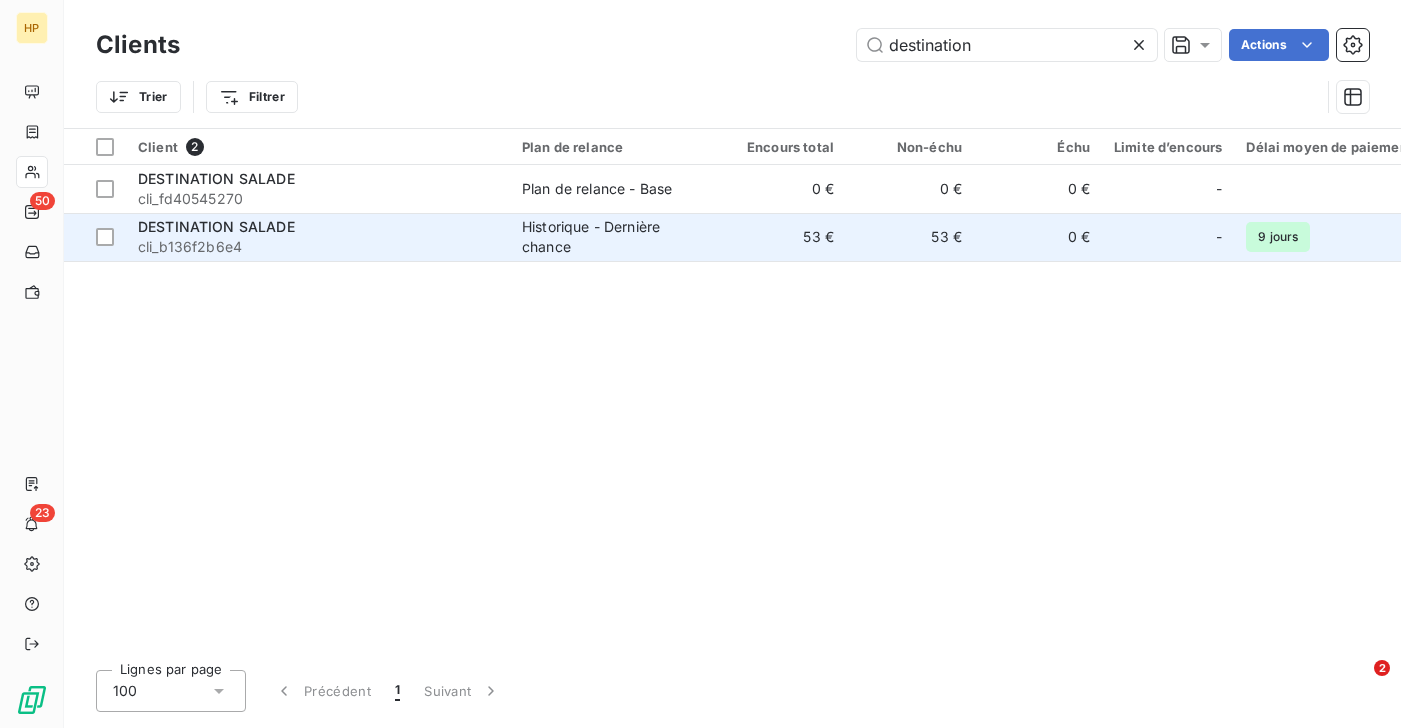 type on "destination" 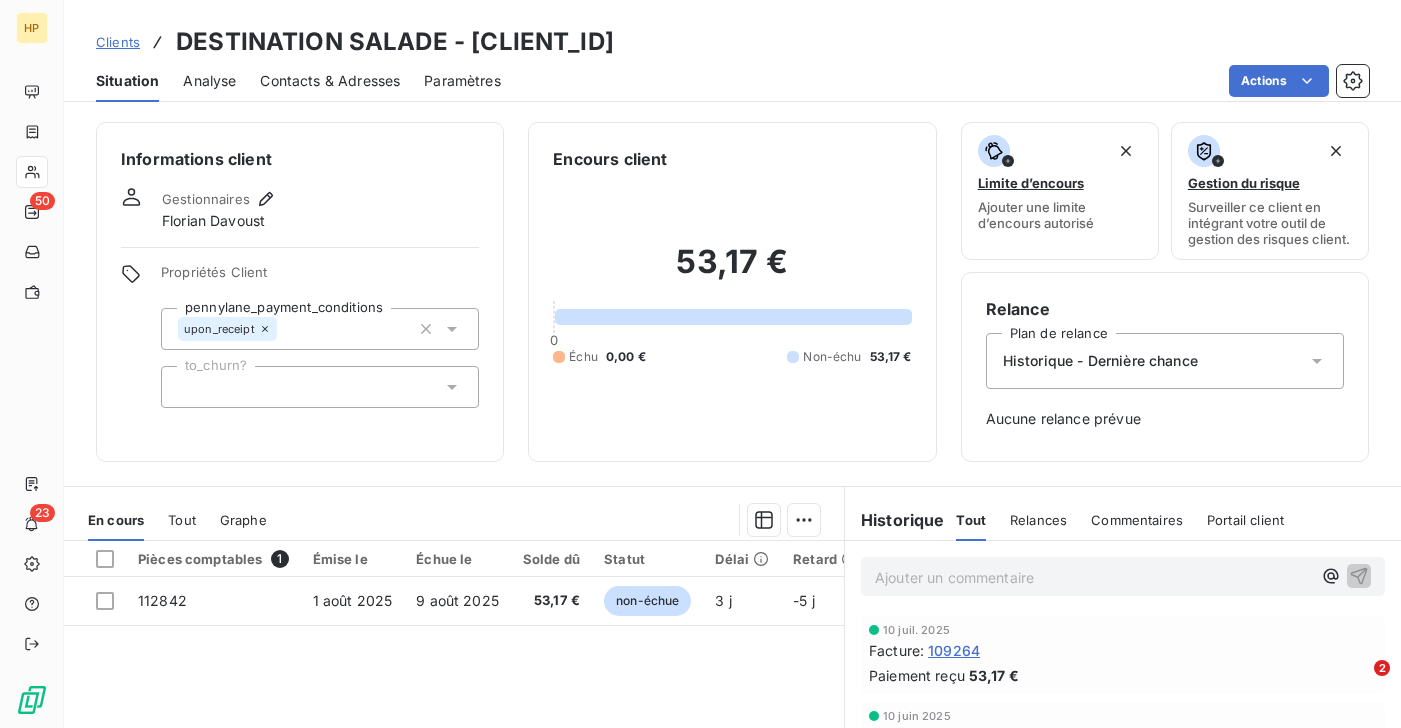 scroll, scrollTop: 4, scrollLeft: 0, axis: vertical 